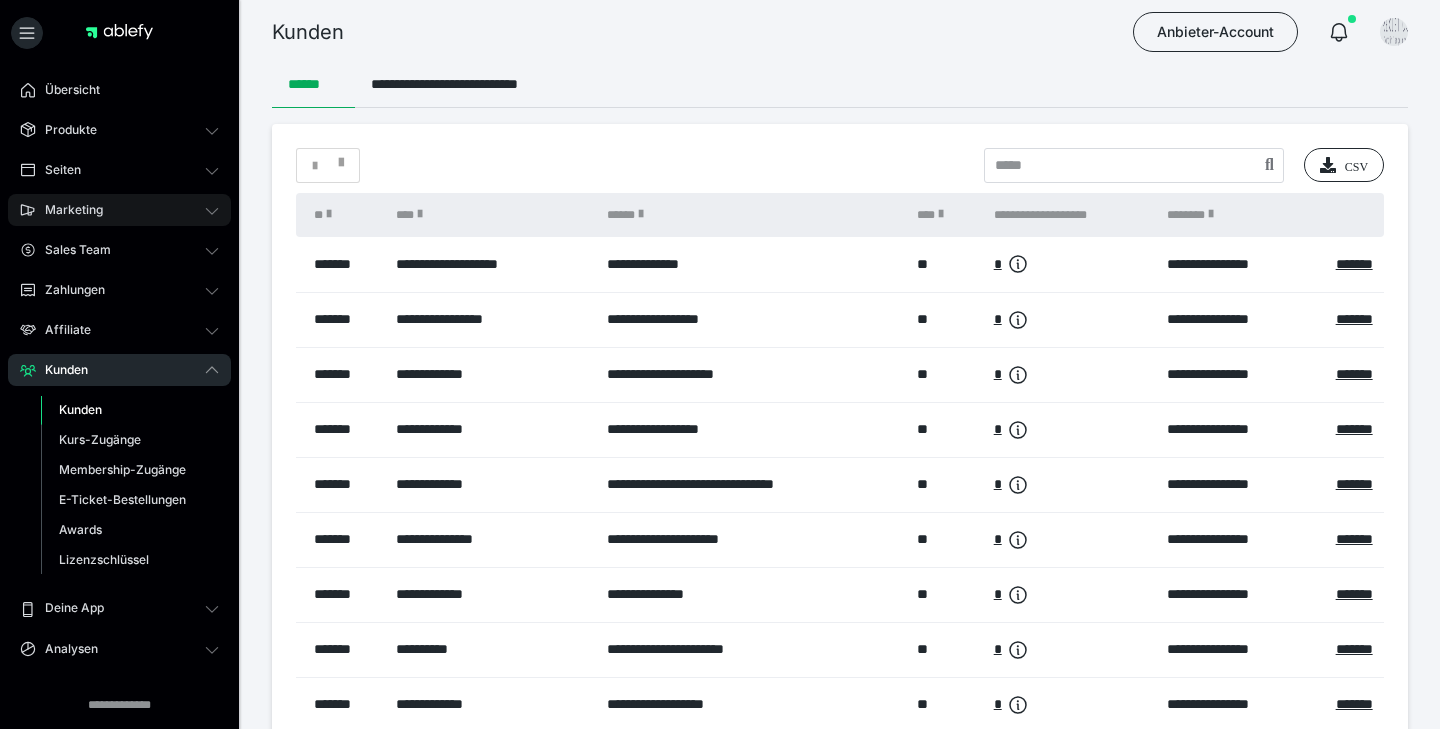 scroll, scrollTop: 0, scrollLeft: 0, axis: both 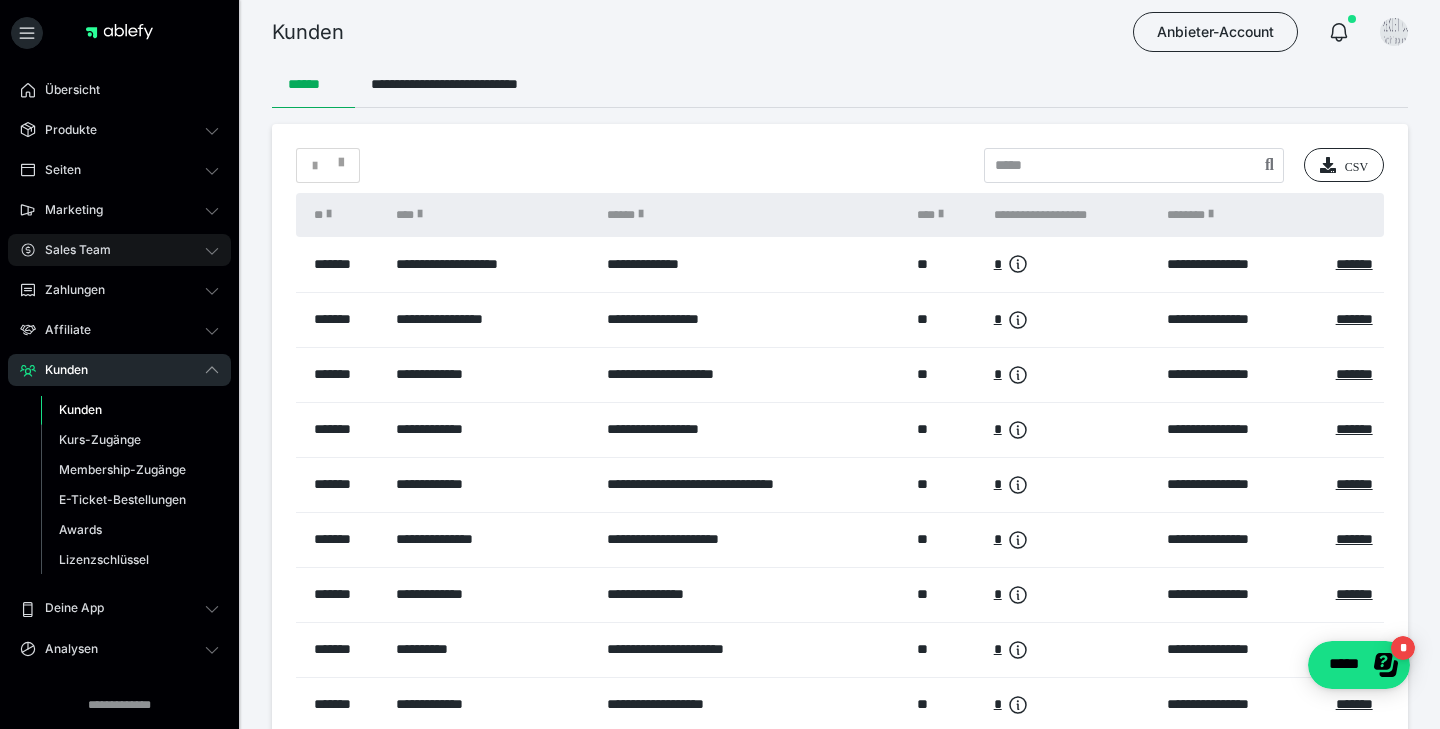 click on "Sales Team" at bounding box center [119, 250] 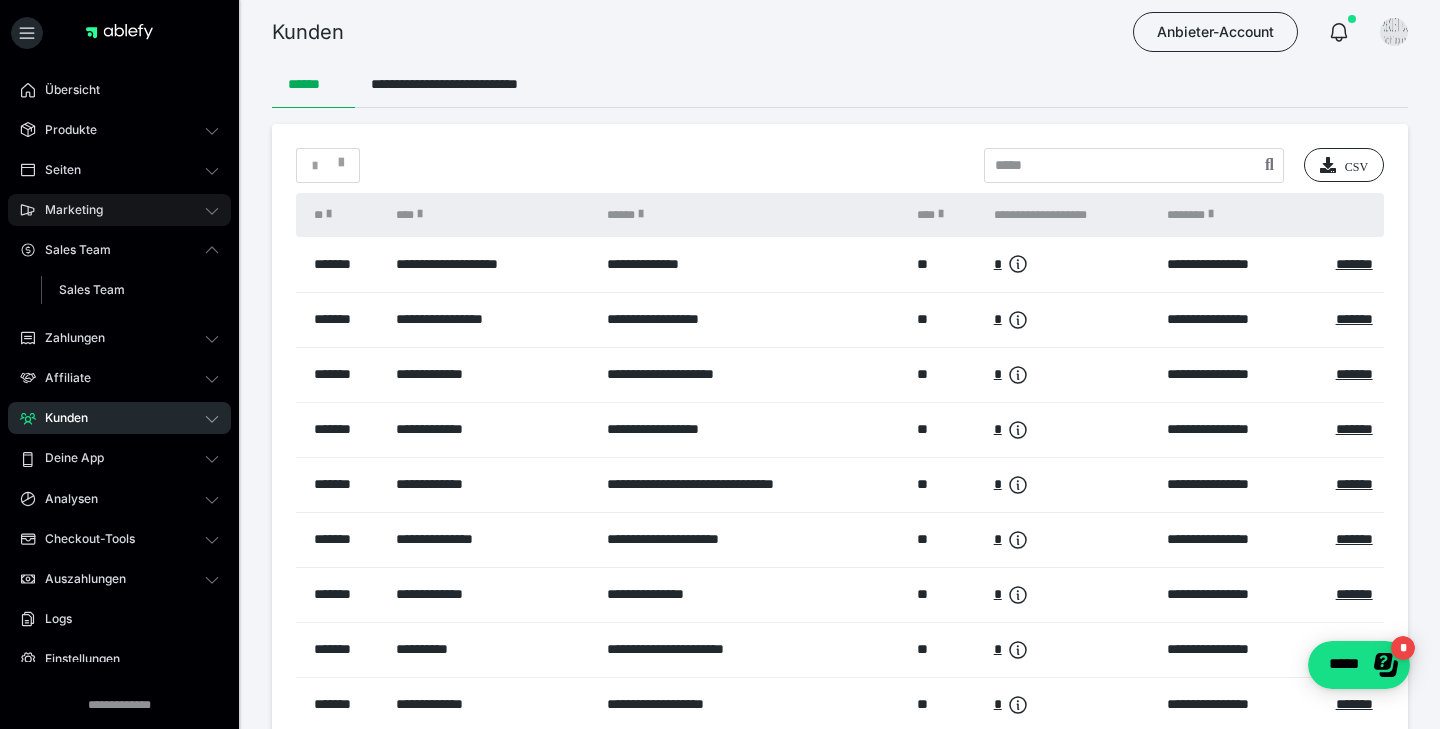 click on "Marketing" at bounding box center (119, 210) 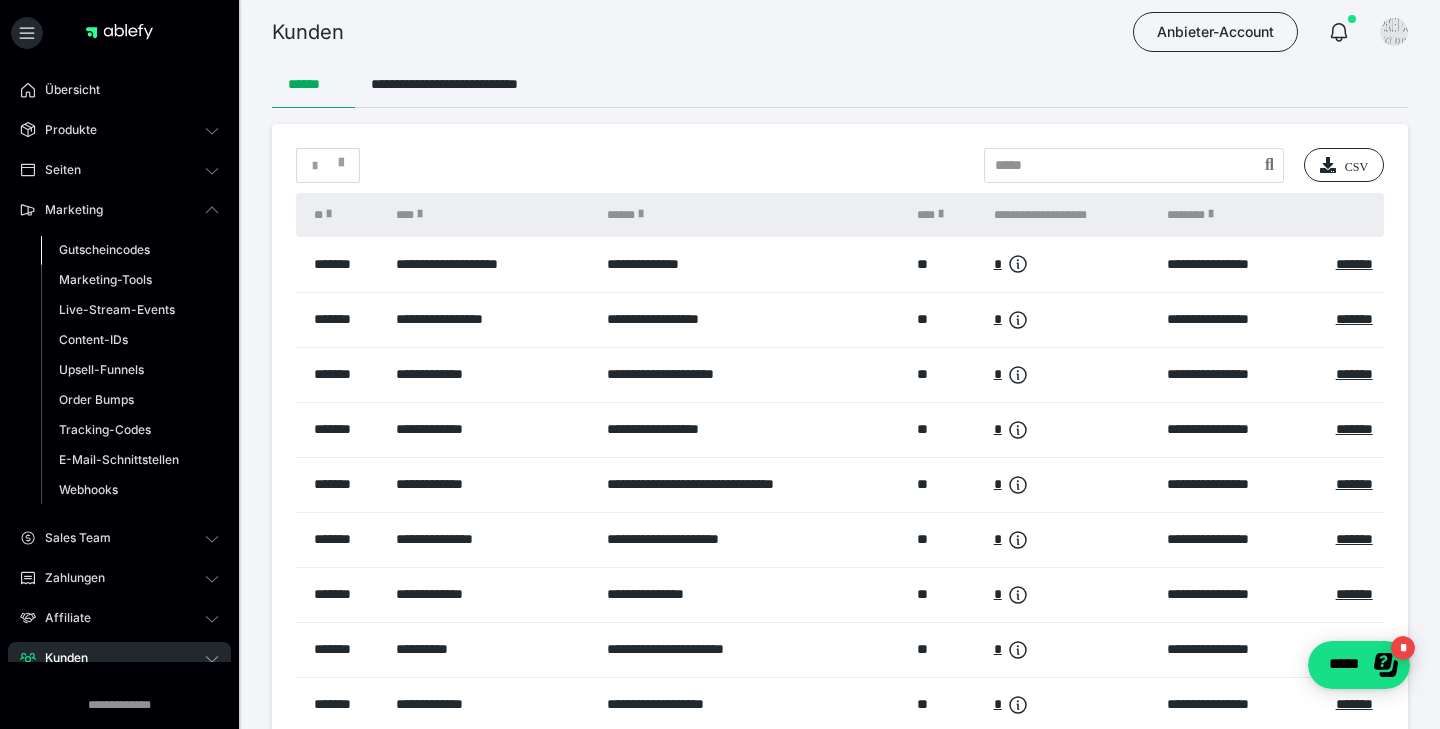 click on "Gutscheincodes" at bounding box center [104, 249] 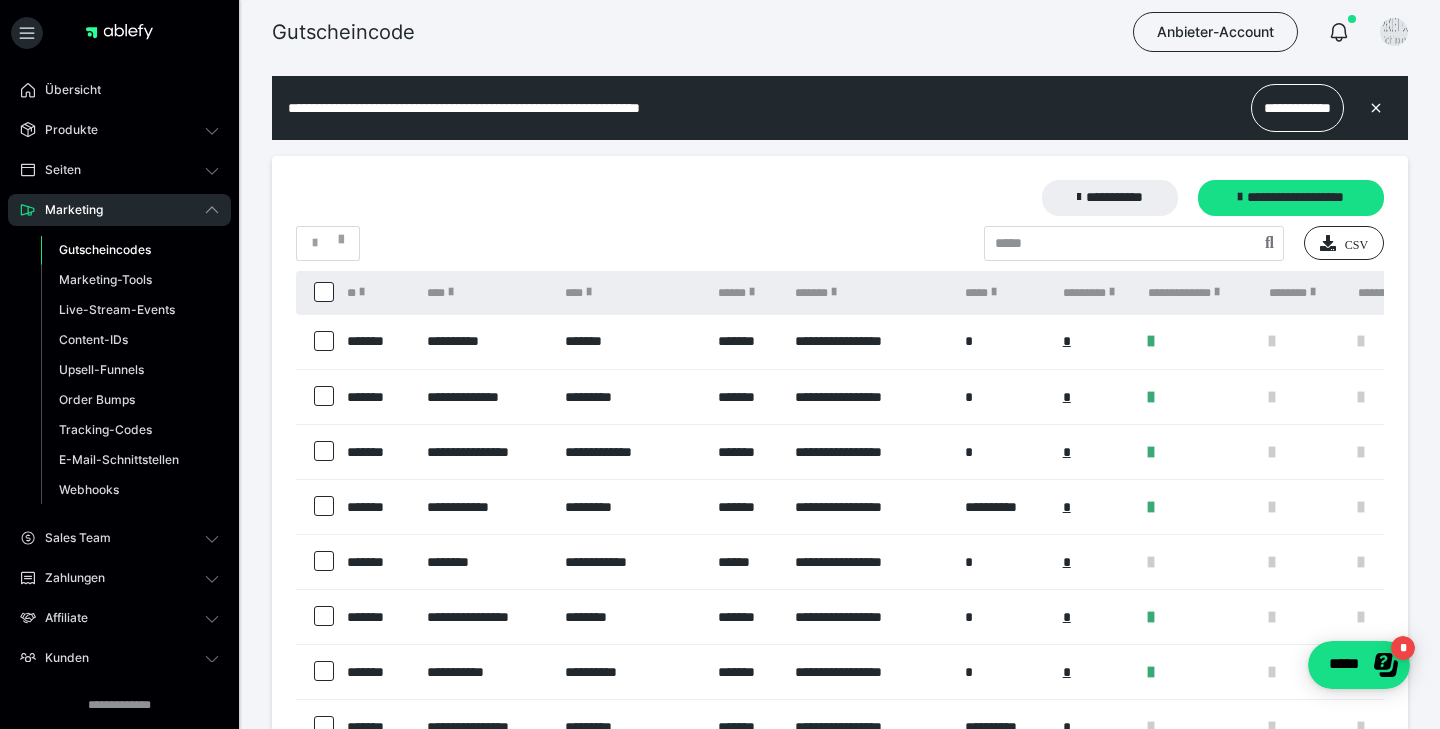 scroll, scrollTop: 0, scrollLeft: 0, axis: both 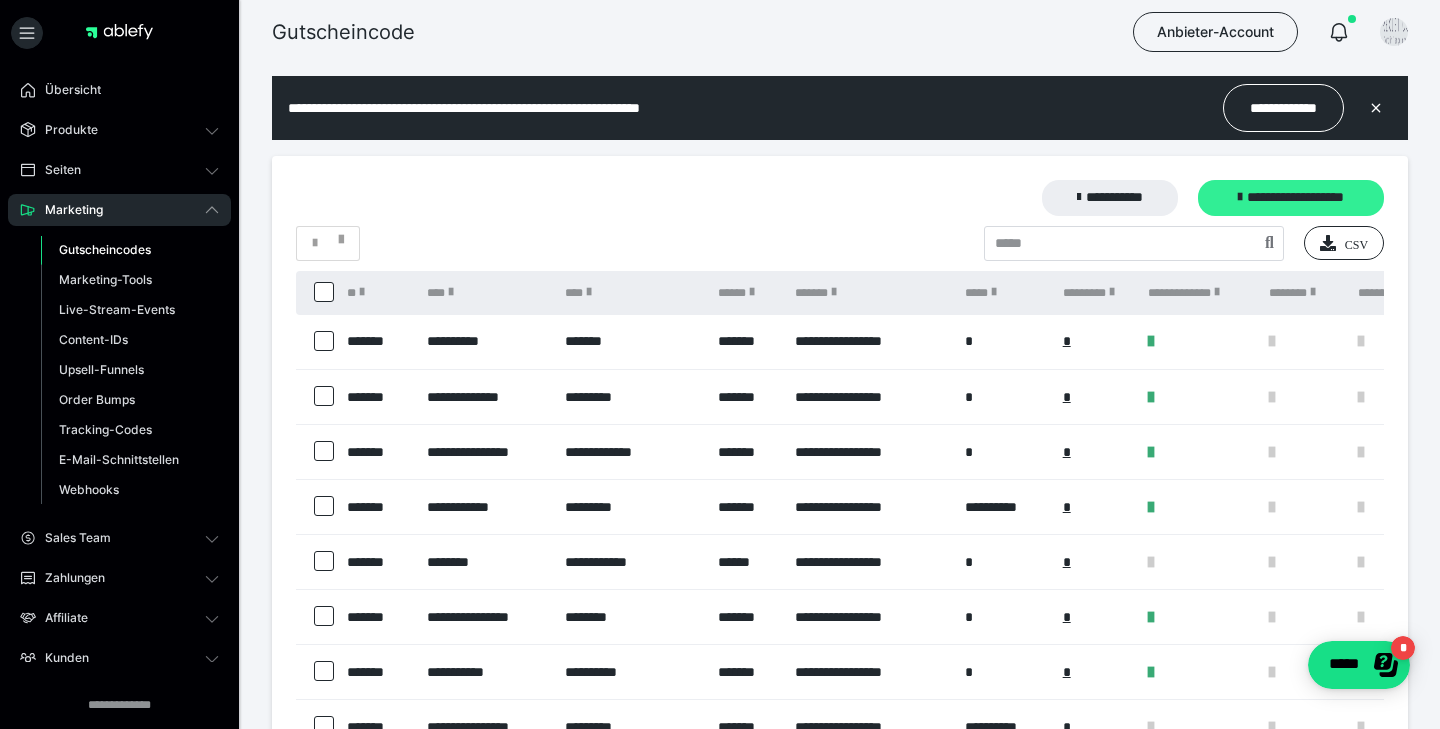 click on "**********" at bounding box center (1291, 198) 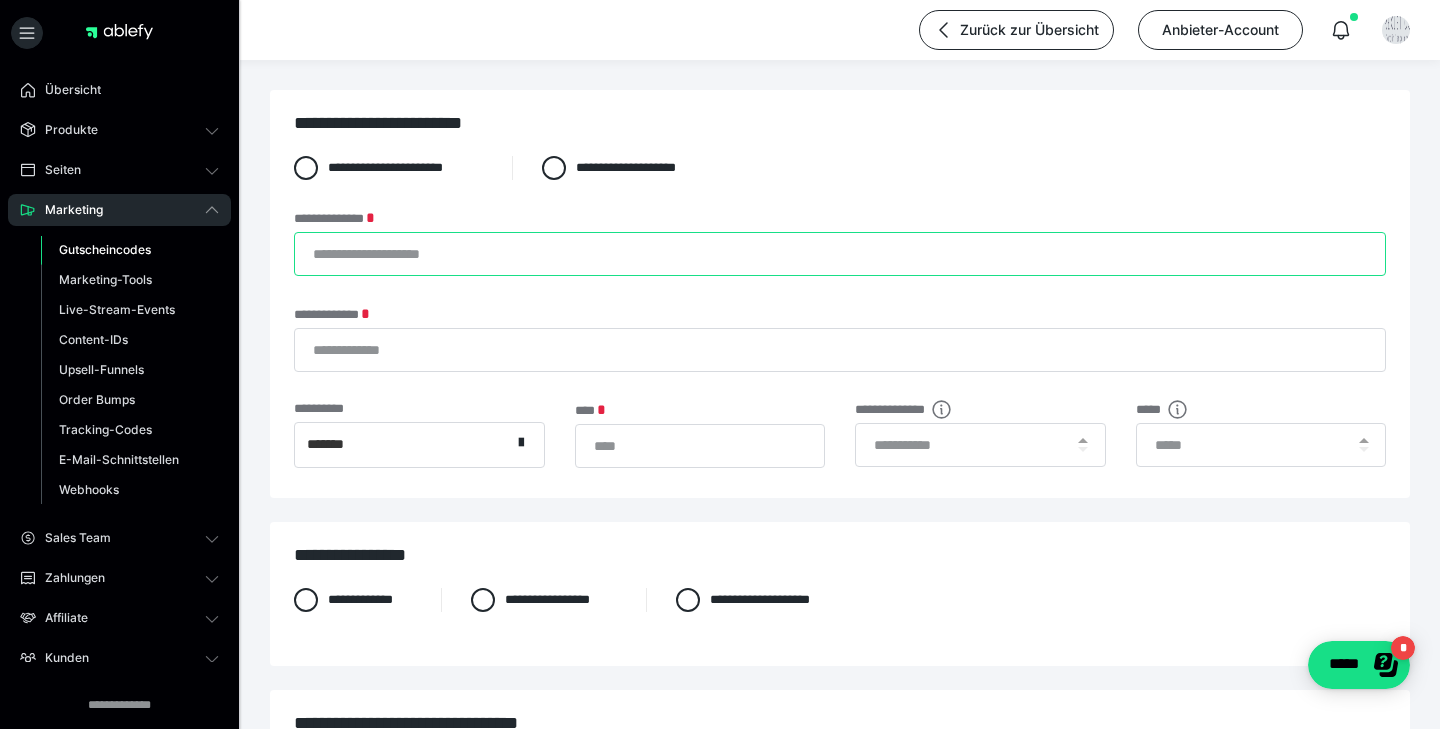 click on "**********" at bounding box center (840, 254) 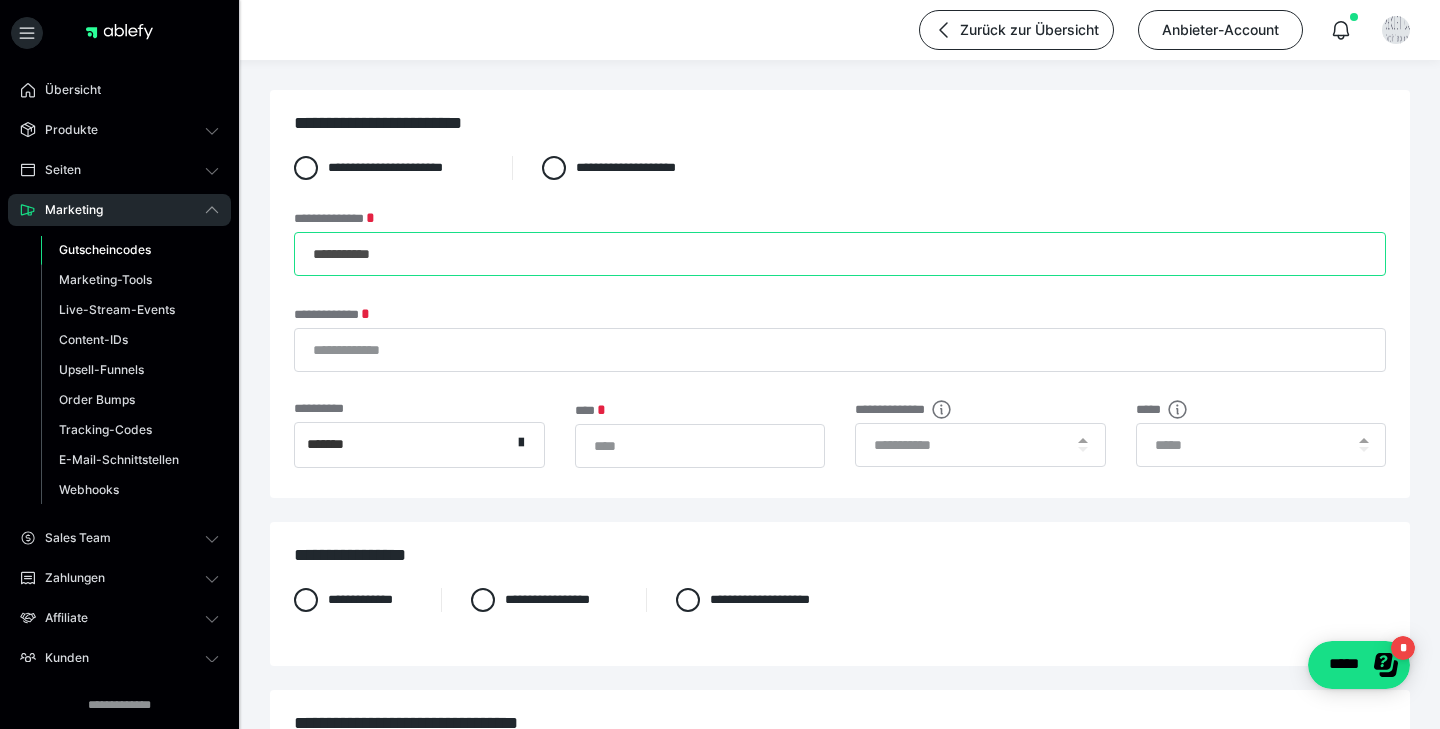 type on "**********" 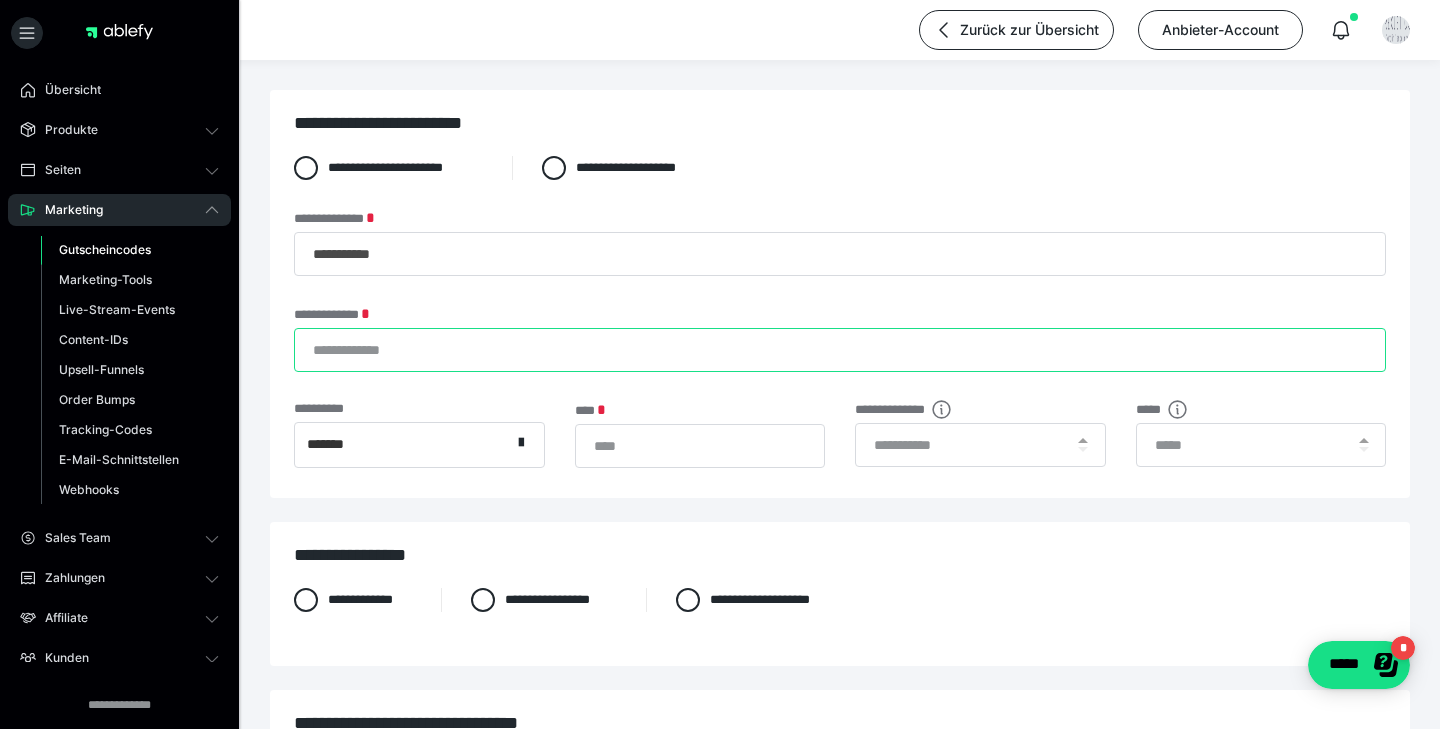 click on "**********" at bounding box center [840, 350] 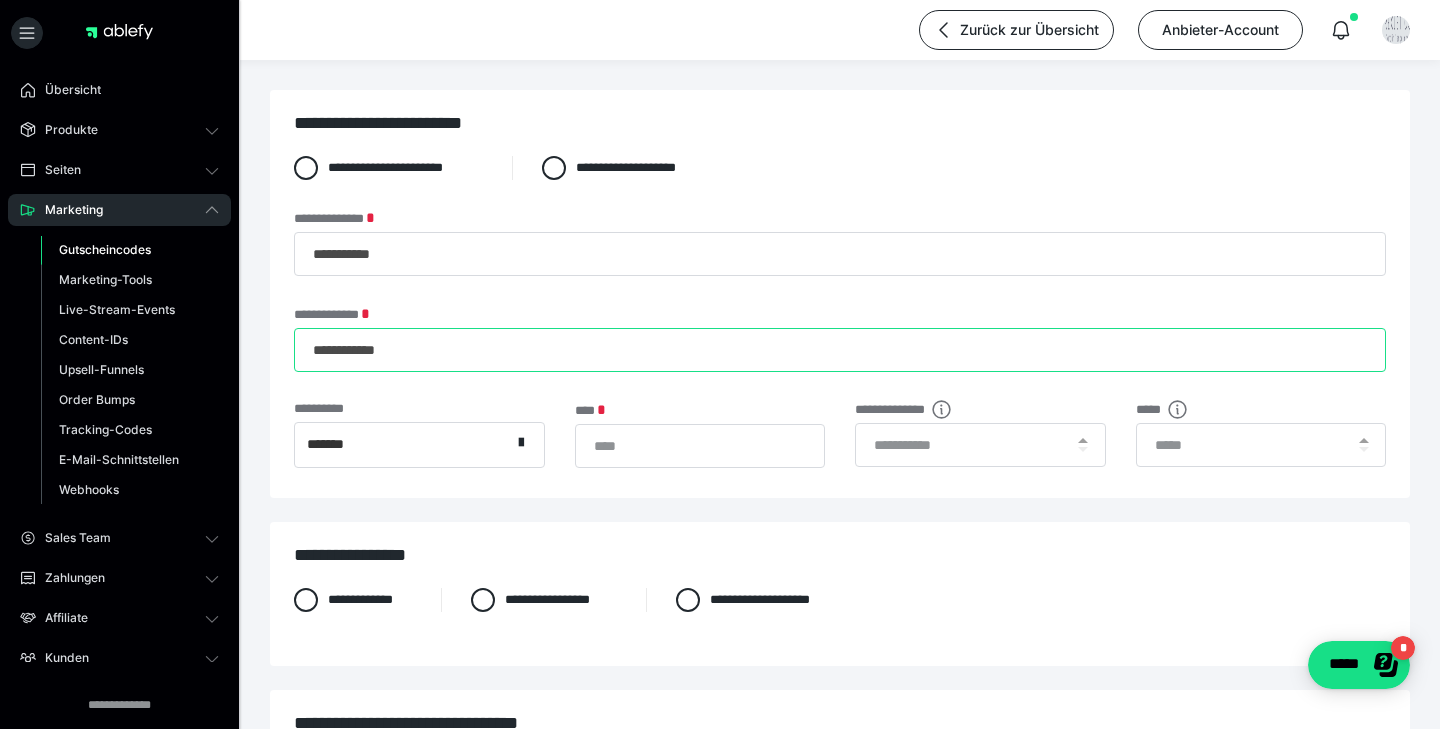 type on "**********" 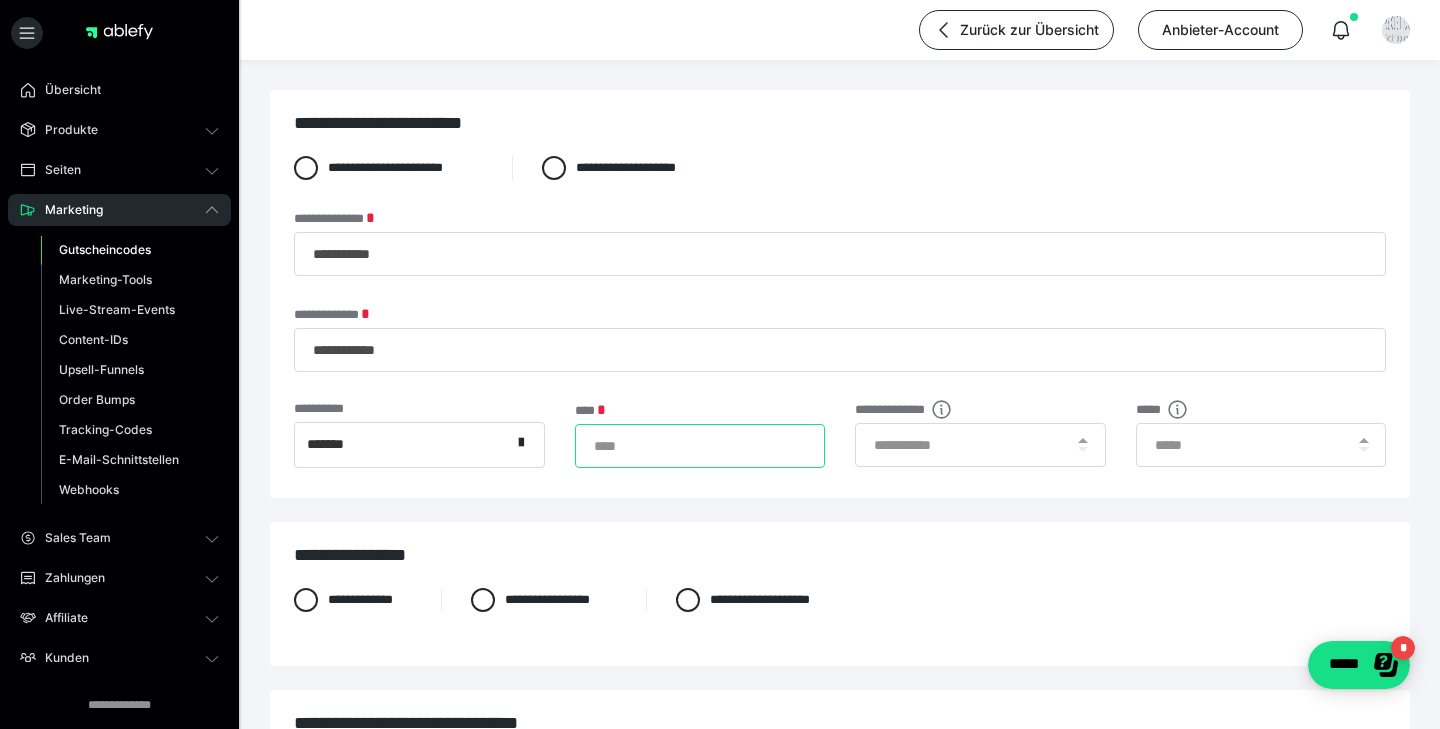click on "*" at bounding box center [700, 446] 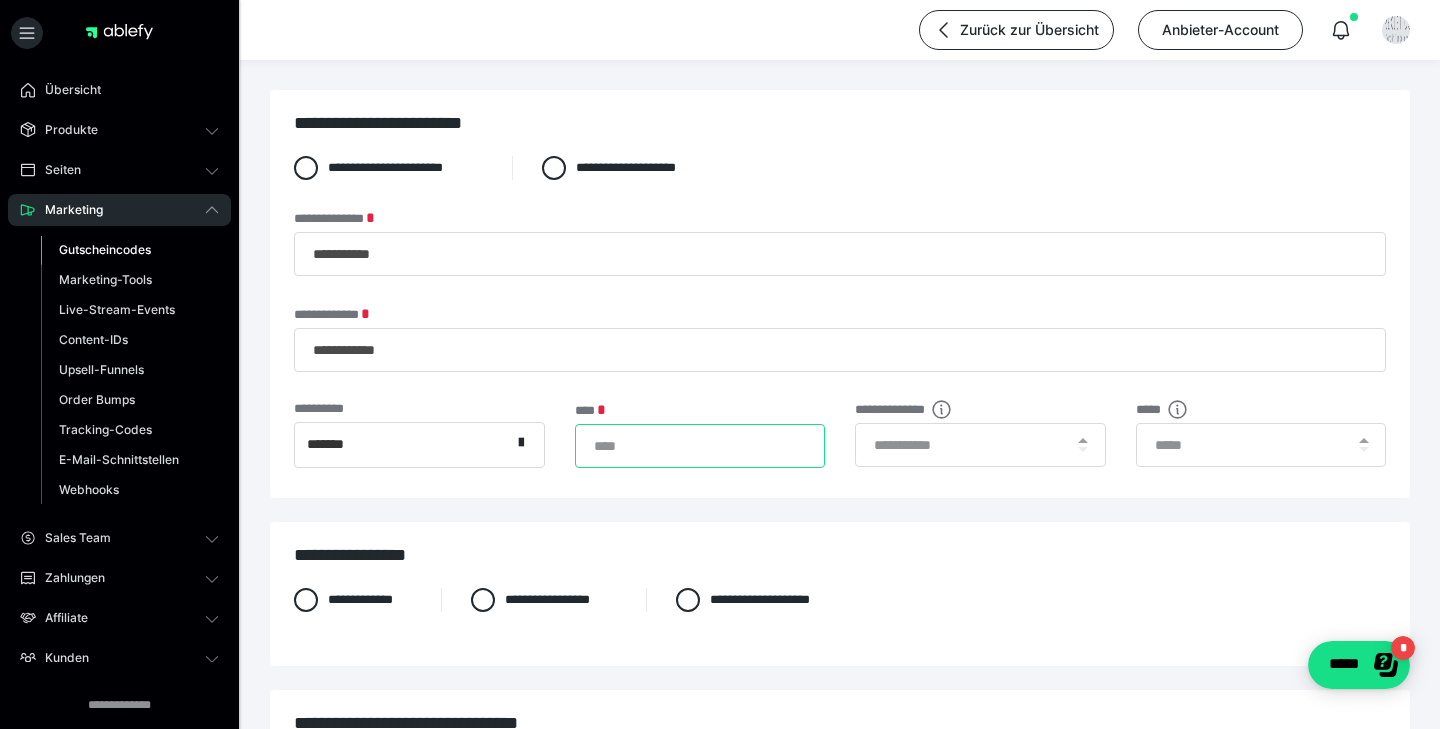 scroll, scrollTop: 47, scrollLeft: 0, axis: vertical 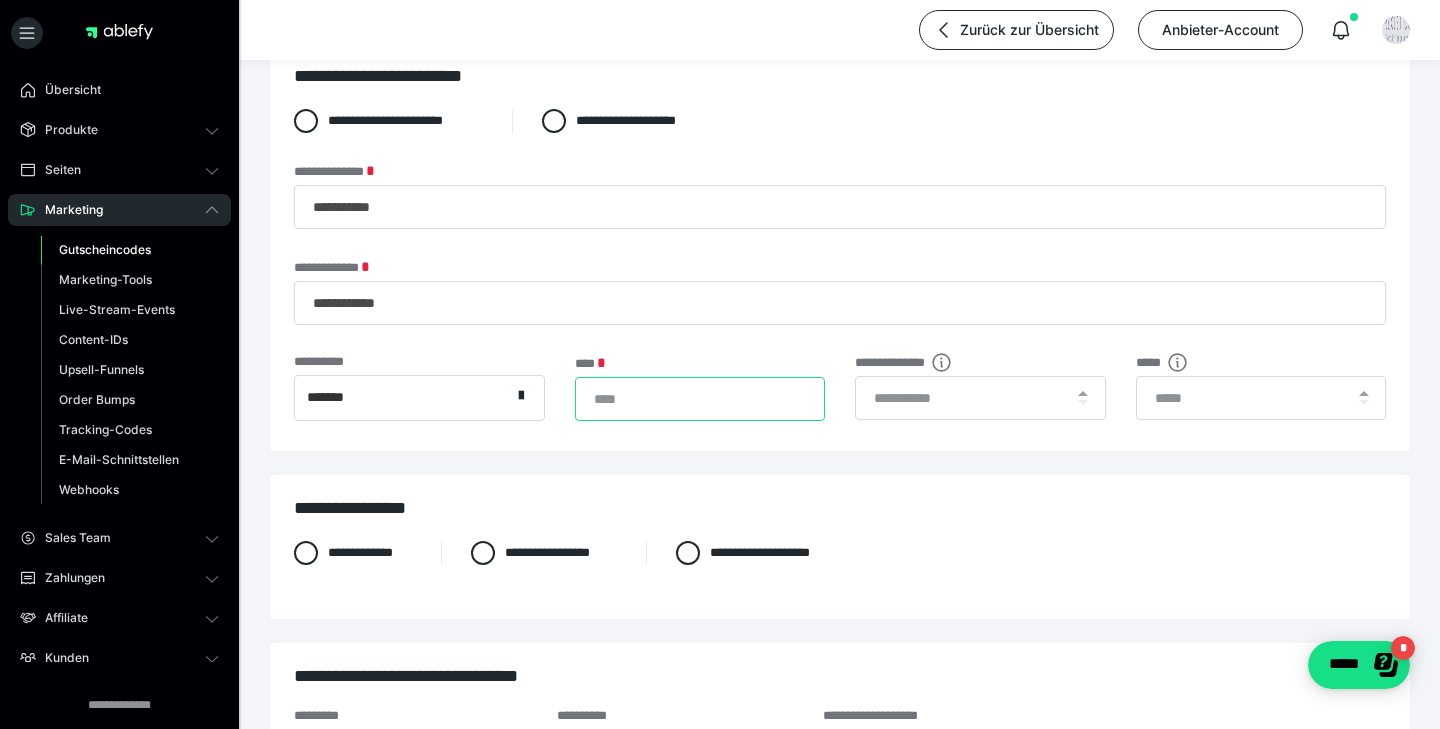 type on "**" 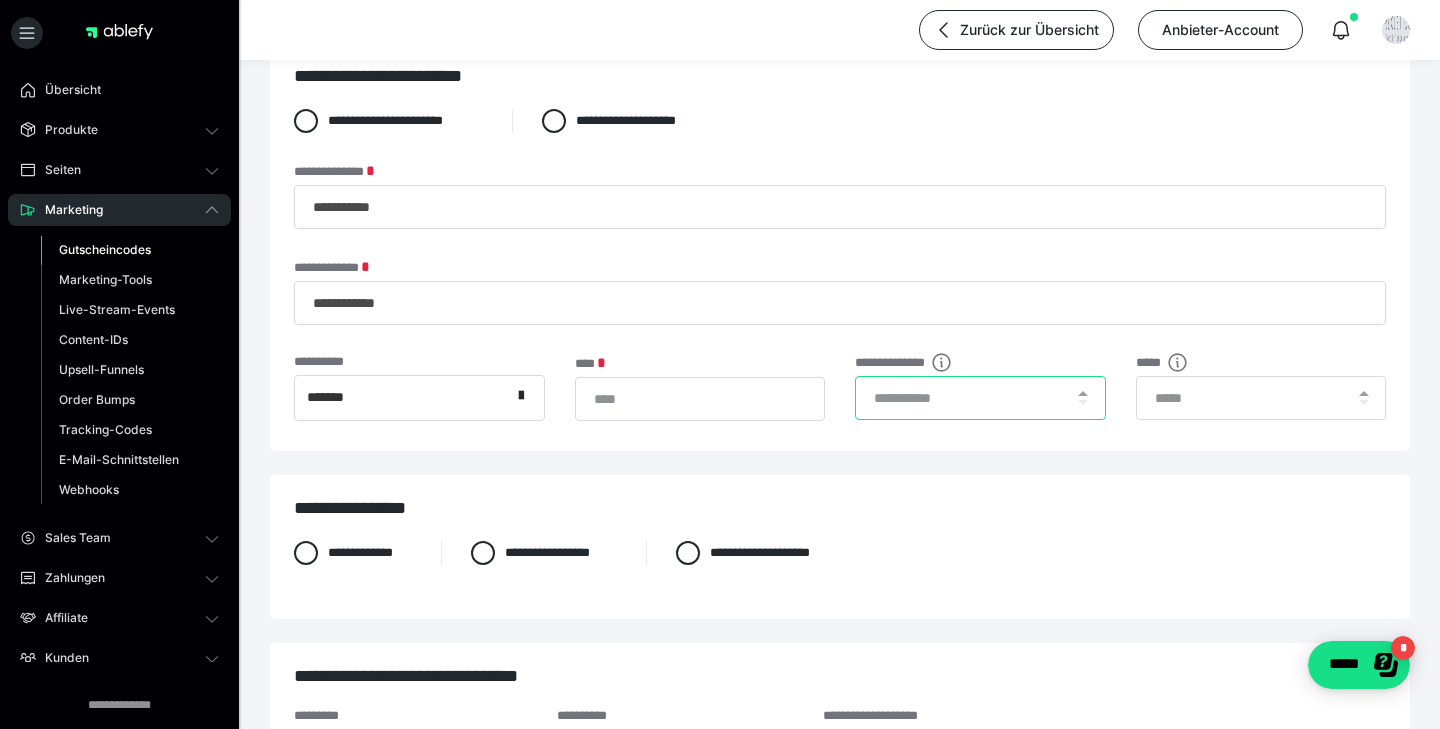 click at bounding box center (980, 398) 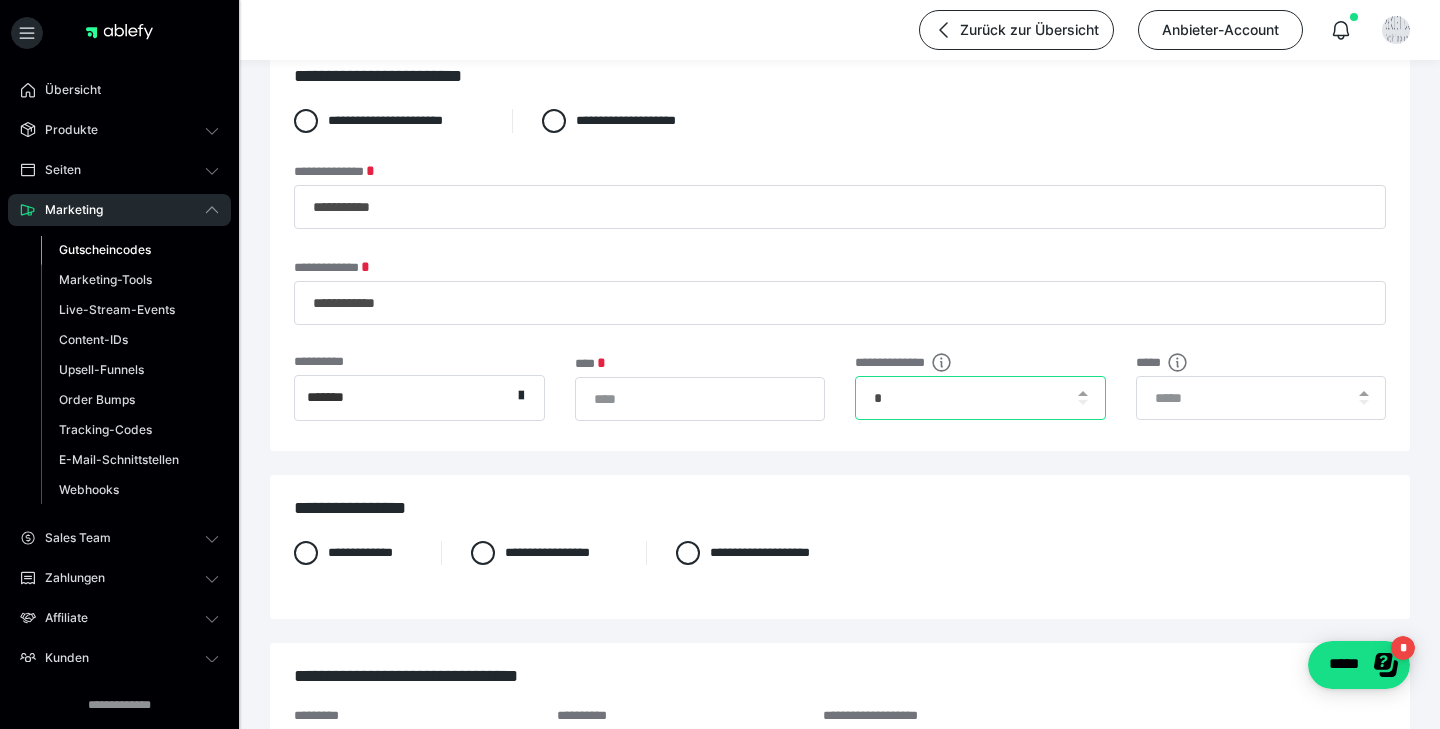 type on "*" 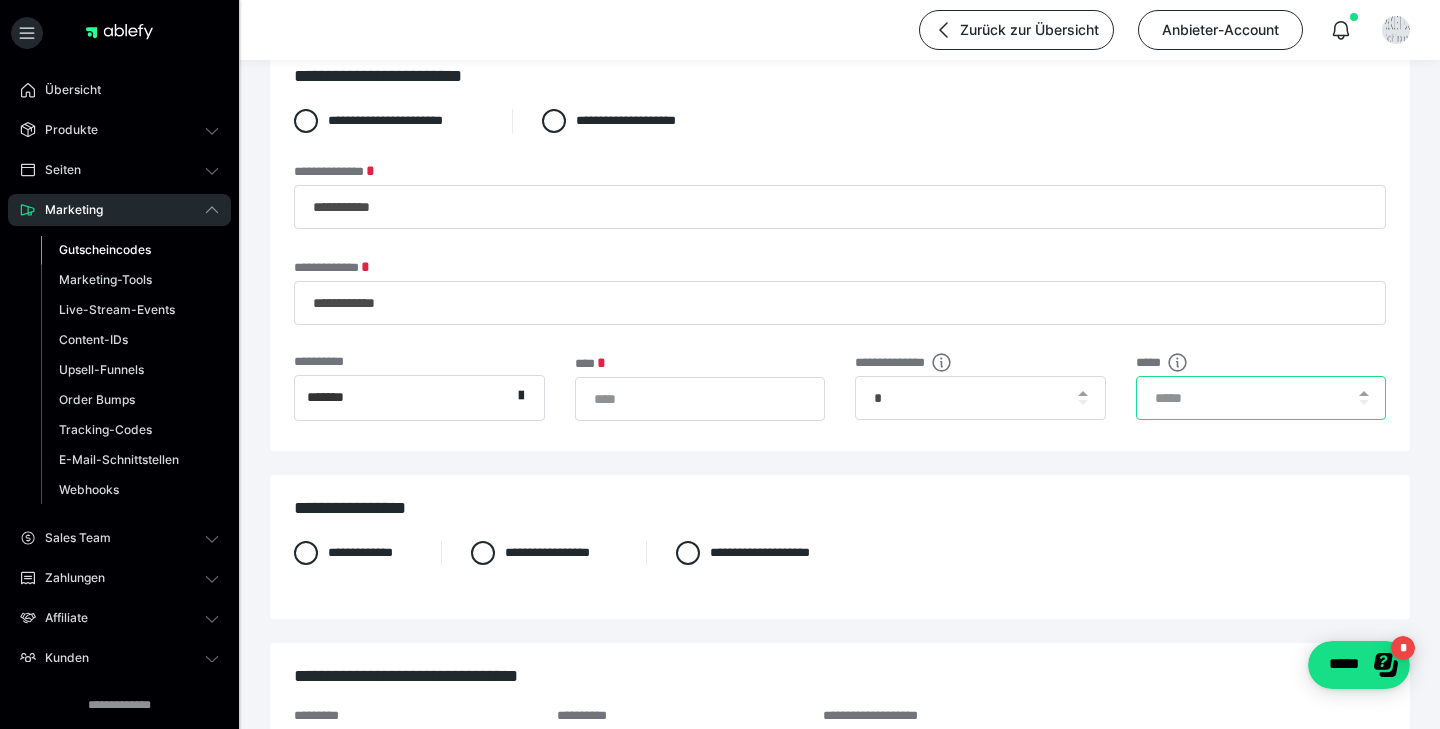 click at bounding box center [1261, 398] 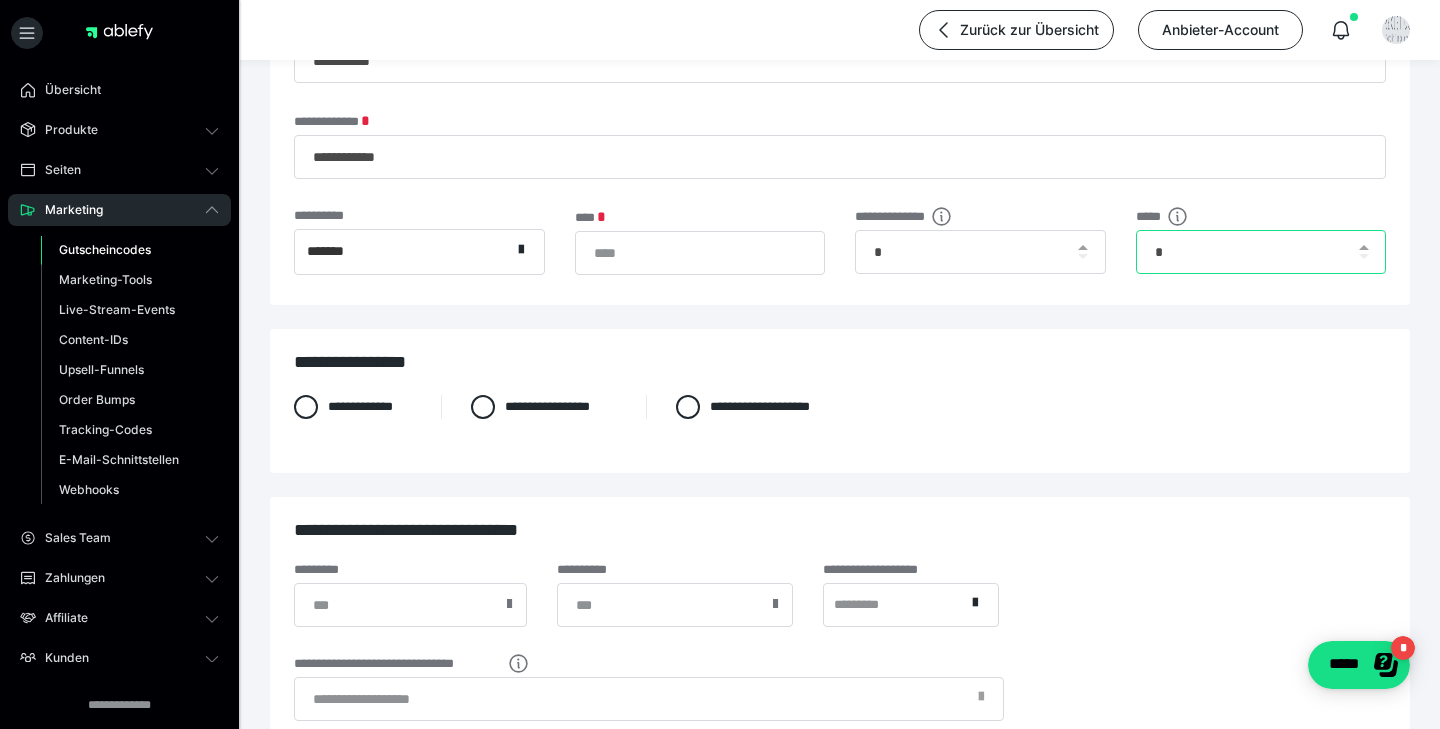 scroll, scrollTop: 195, scrollLeft: 0, axis: vertical 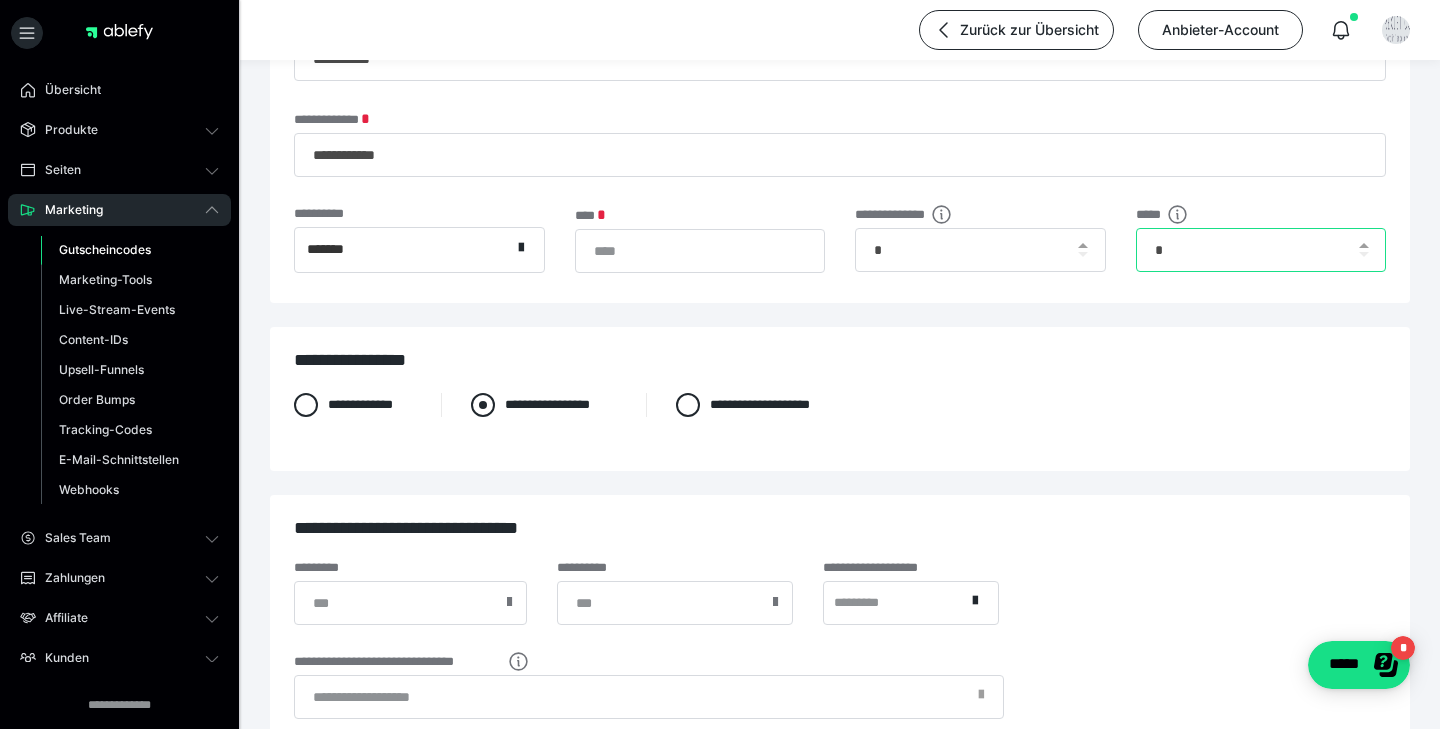 type on "*" 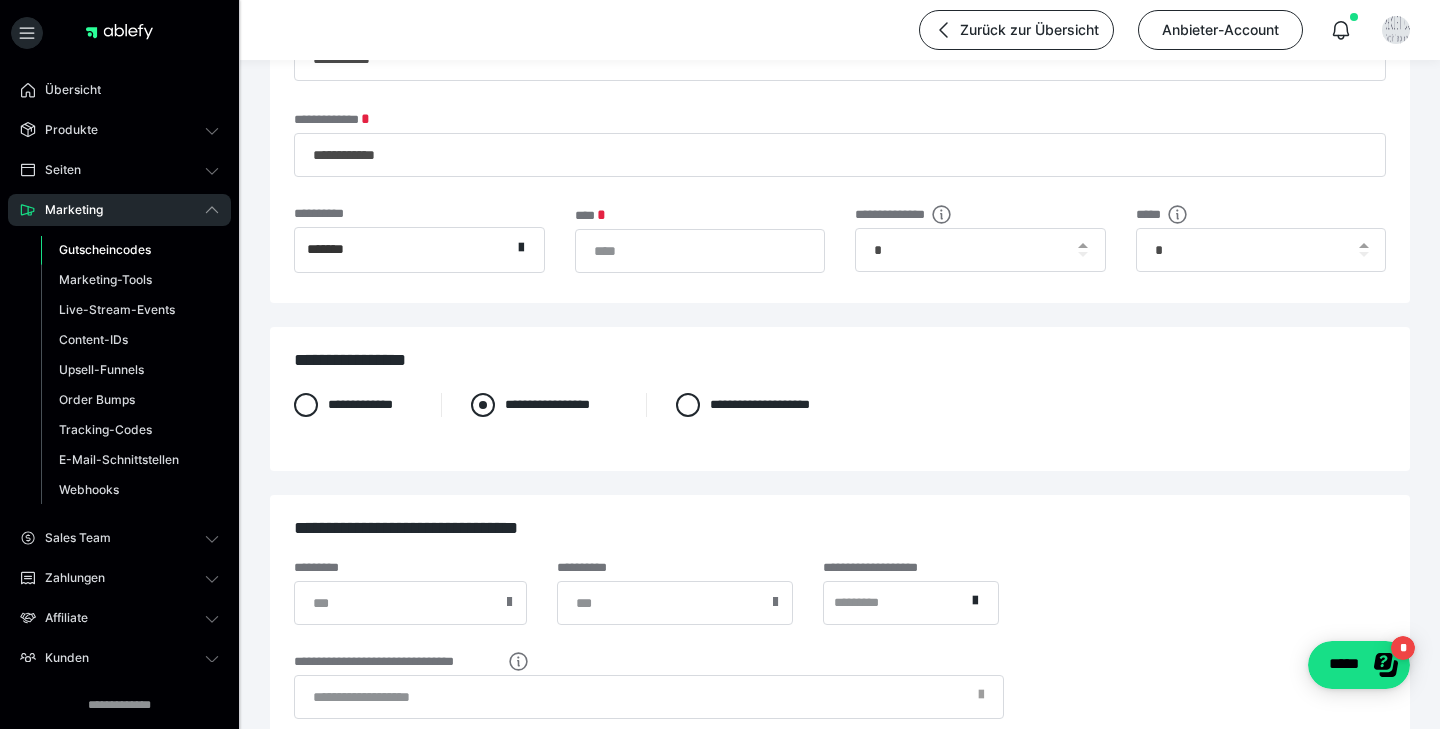 click at bounding box center [483, 405] 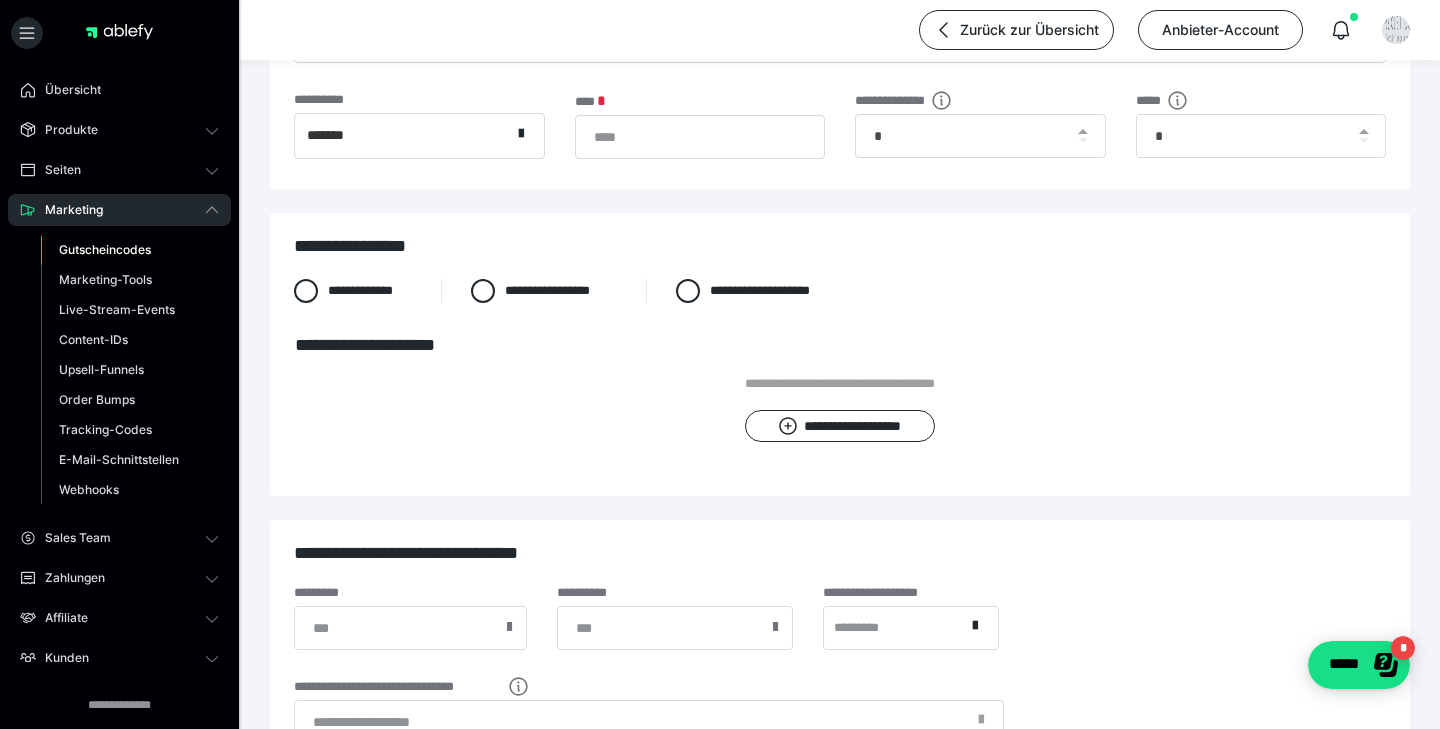 scroll, scrollTop: 327, scrollLeft: 0, axis: vertical 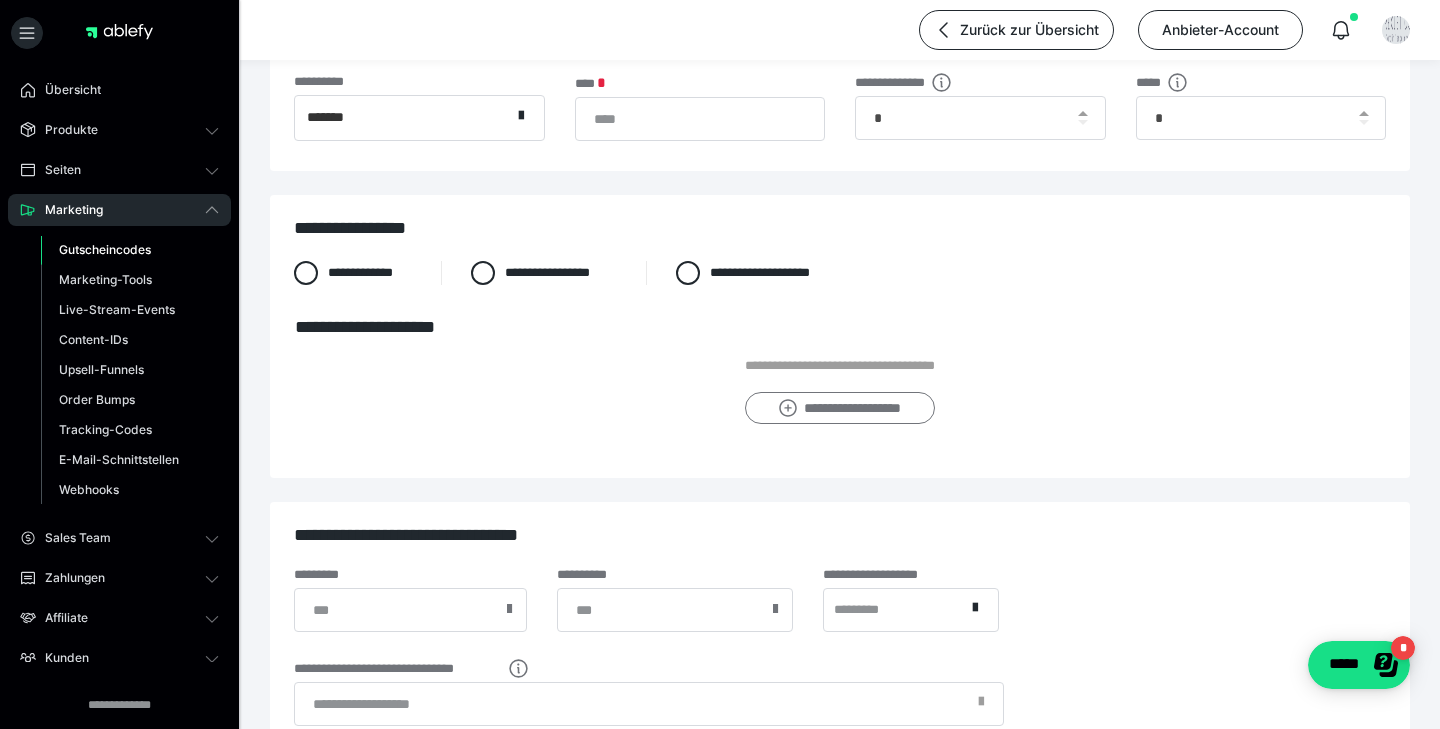click 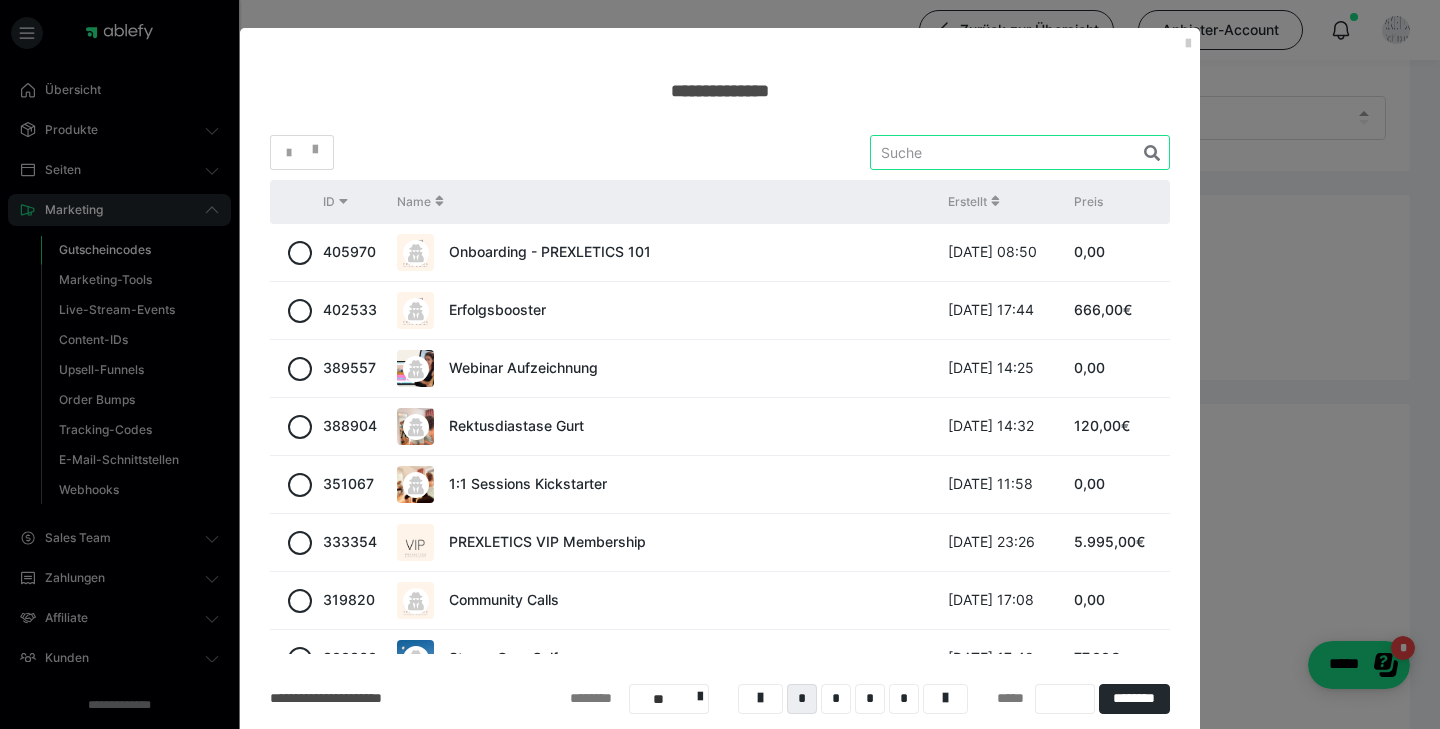 click at bounding box center (1020, 152) 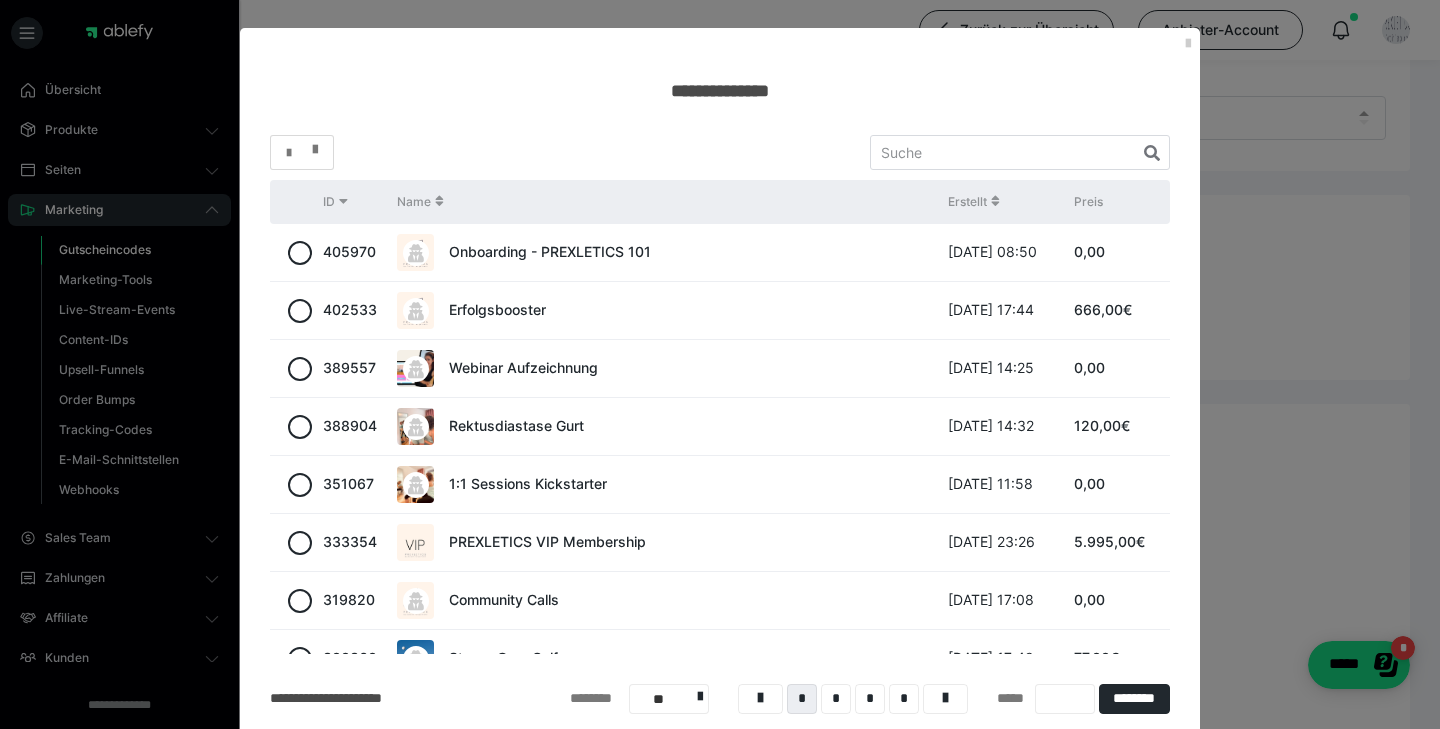 click at bounding box center (302, 153) 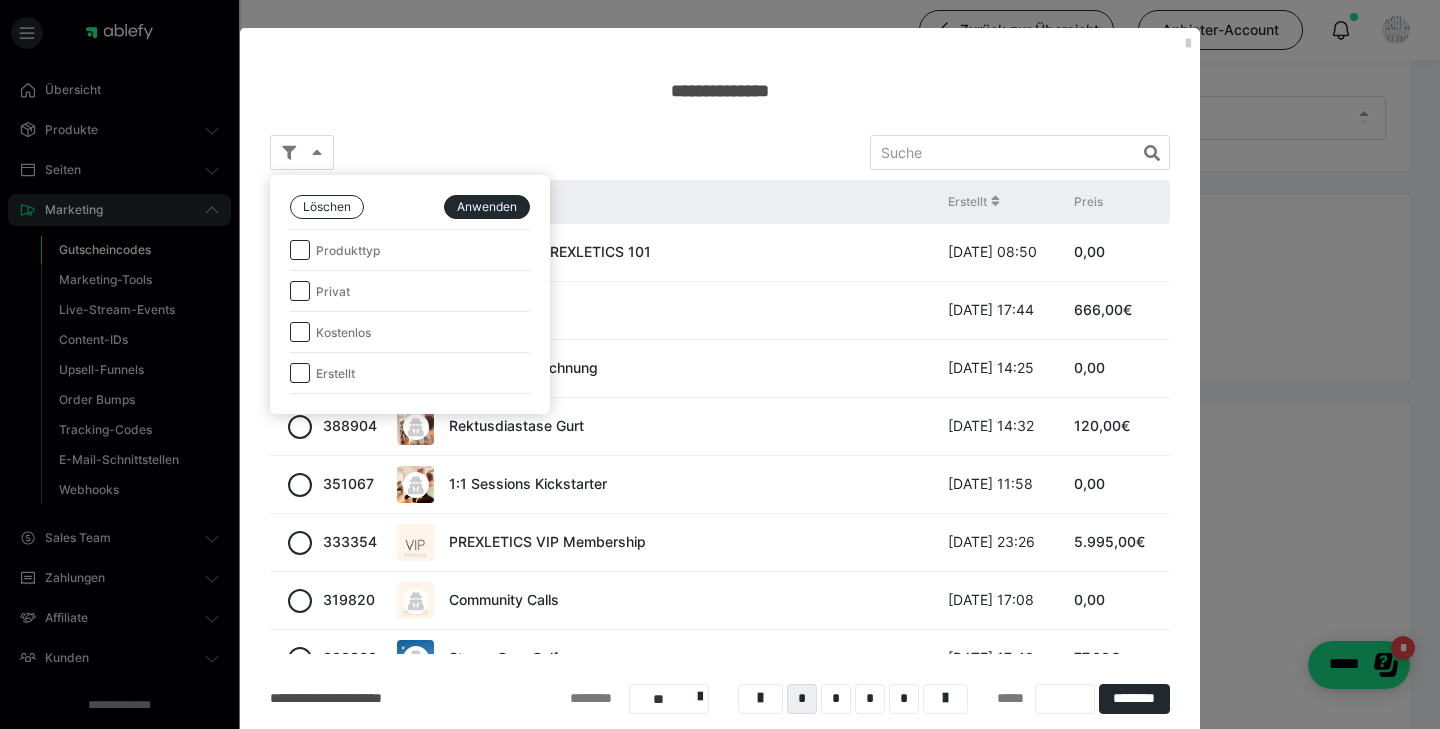 click at bounding box center [300, 250] 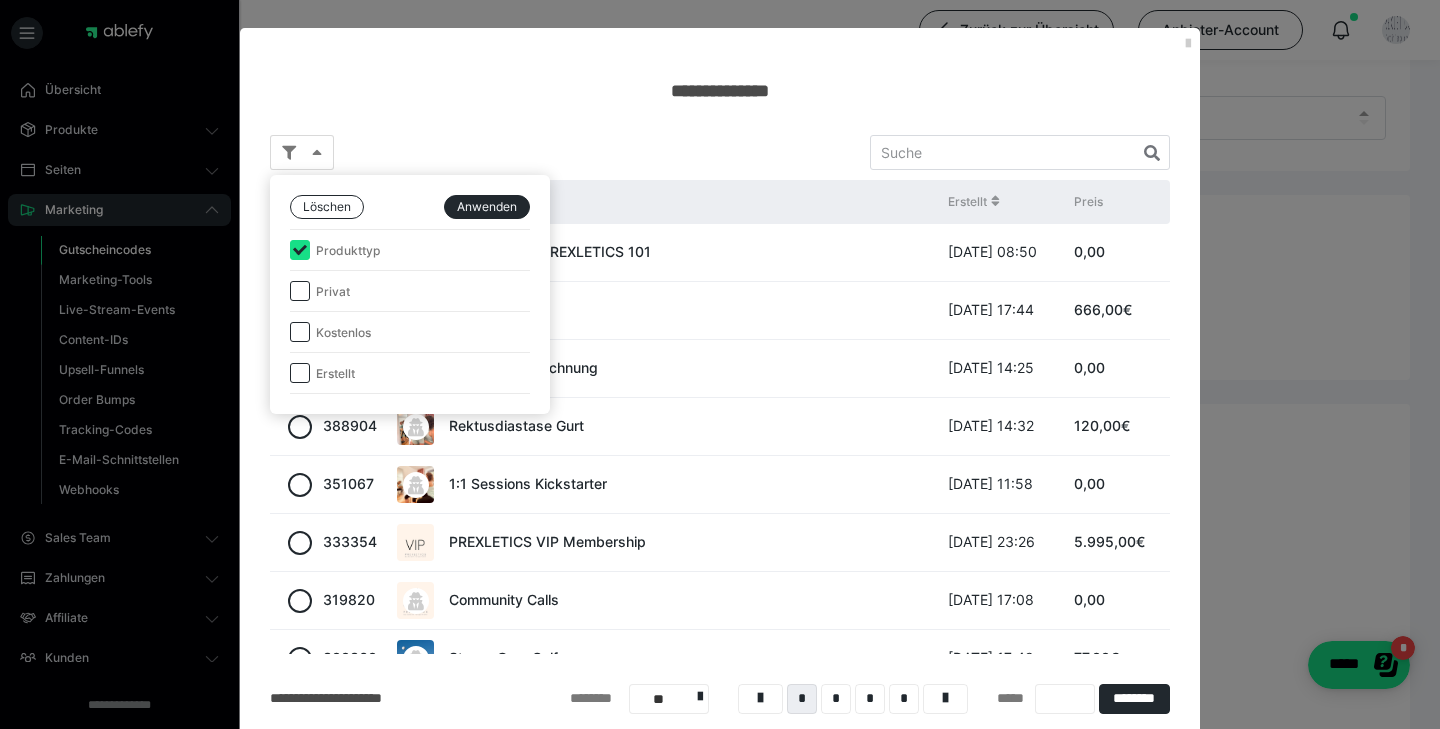 checkbox on "true" 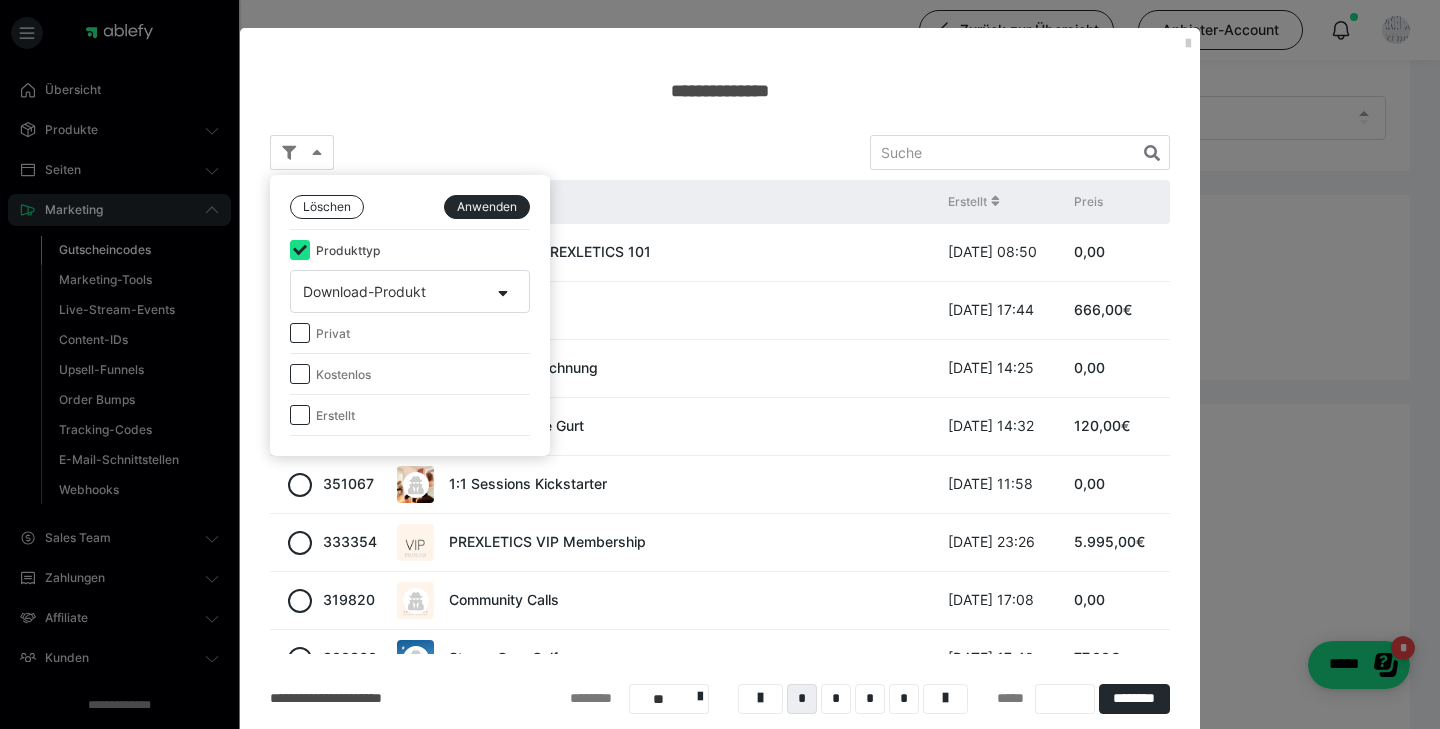 click on "Download-Produkt" at bounding box center (364, 291) 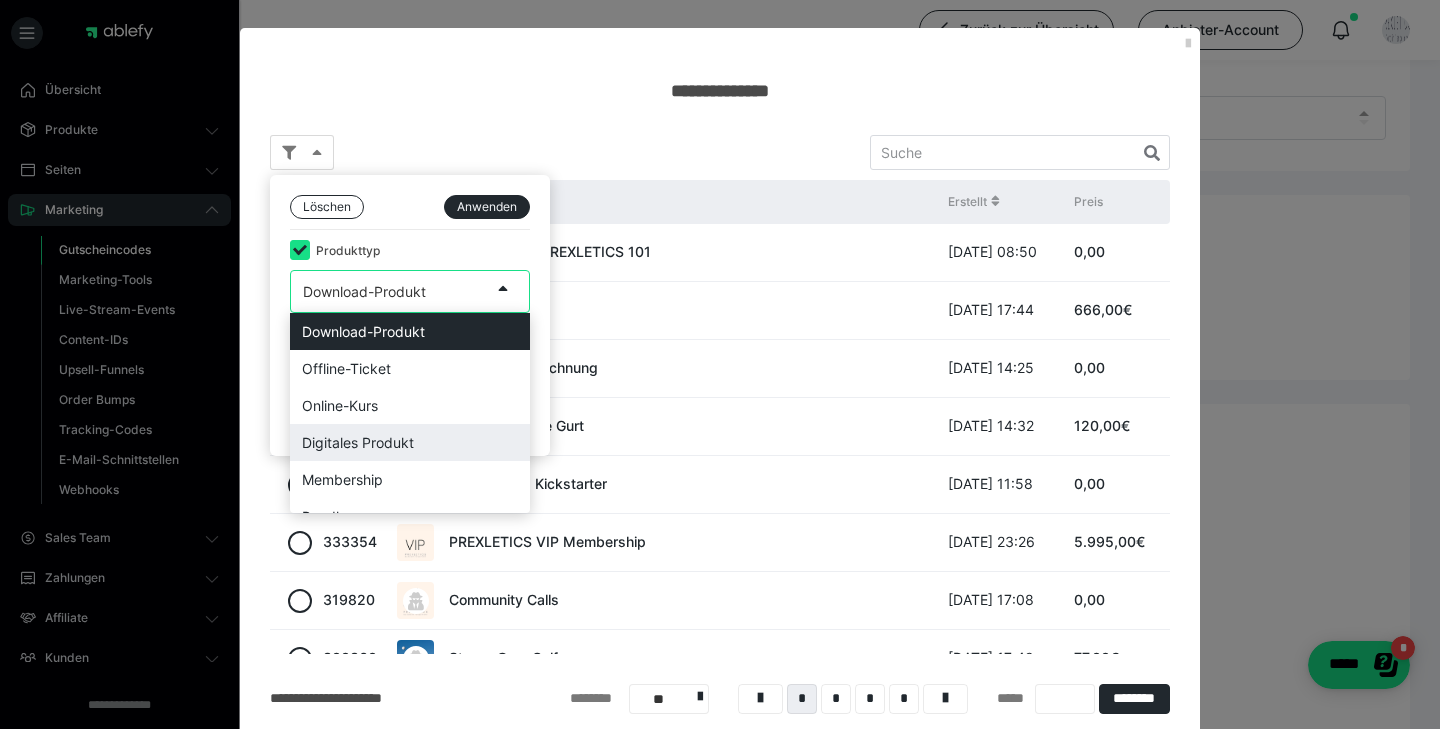 scroll, scrollTop: 35, scrollLeft: 0, axis: vertical 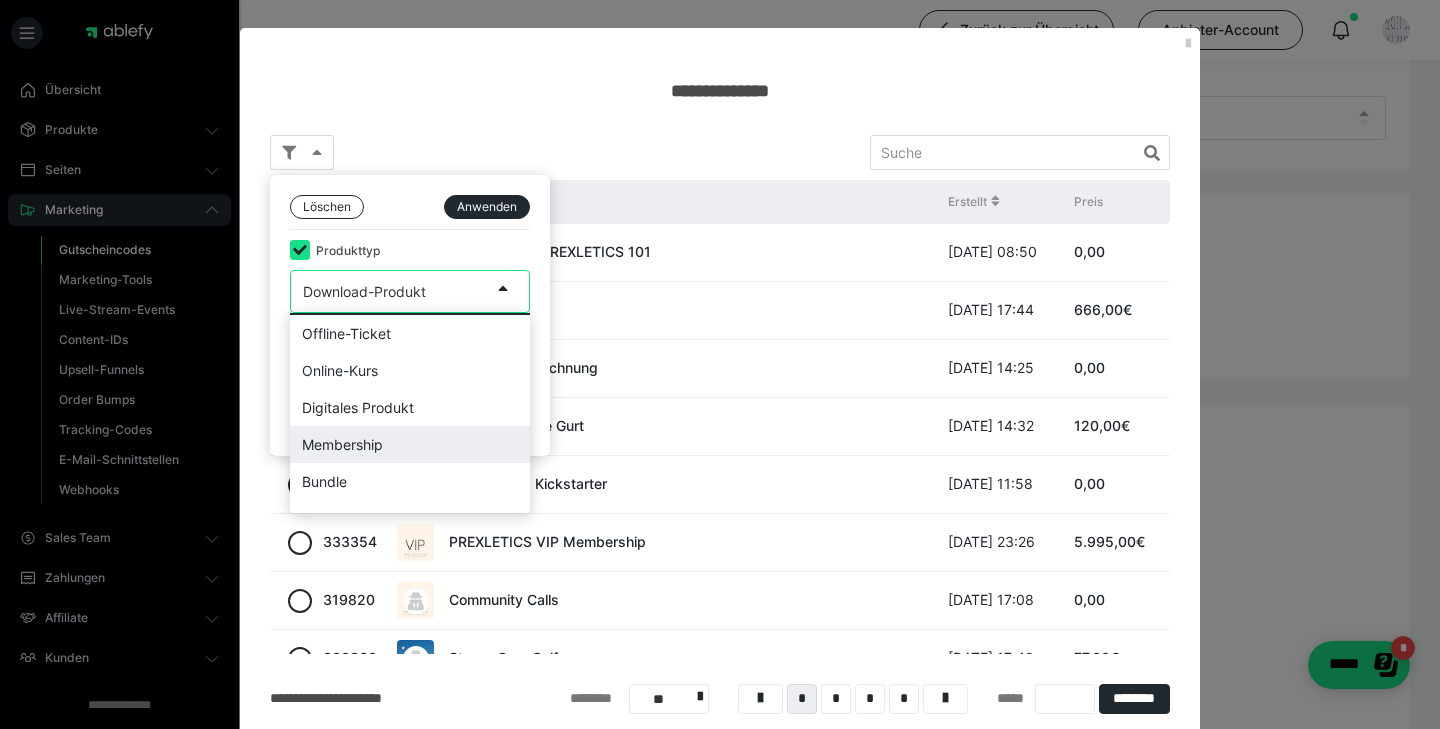 click on "Membership" at bounding box center [410, 444] 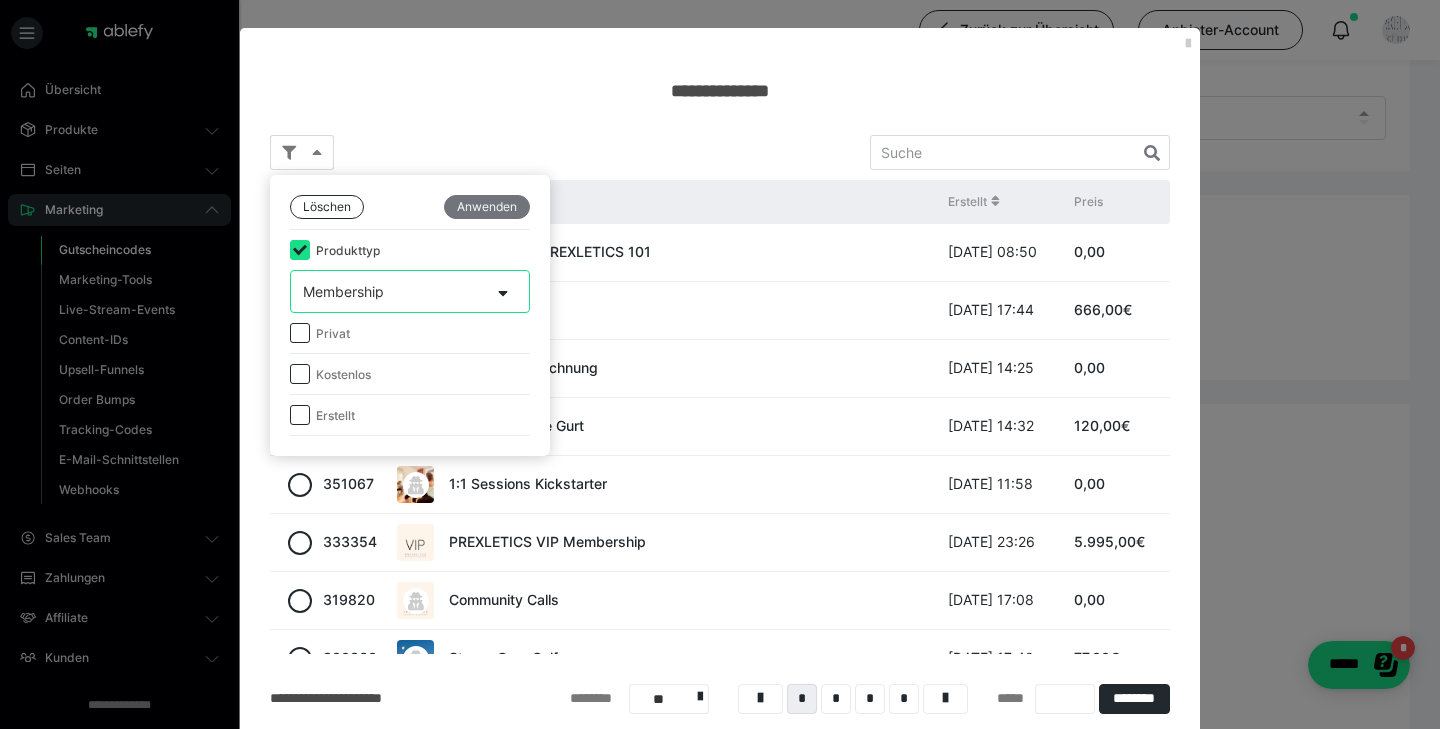 click on "Anwenden" at bounding box center (487, 207) 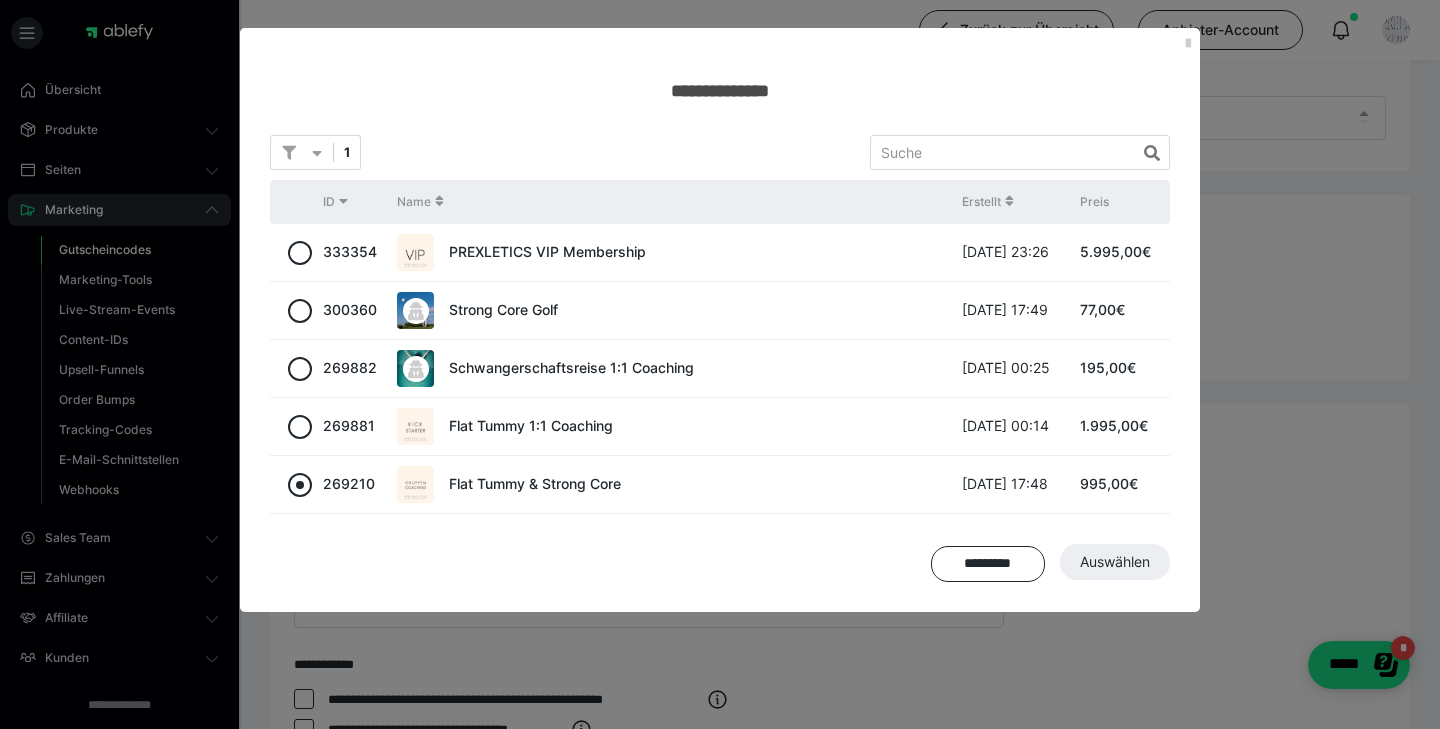 click at bounding box center (300, 485) 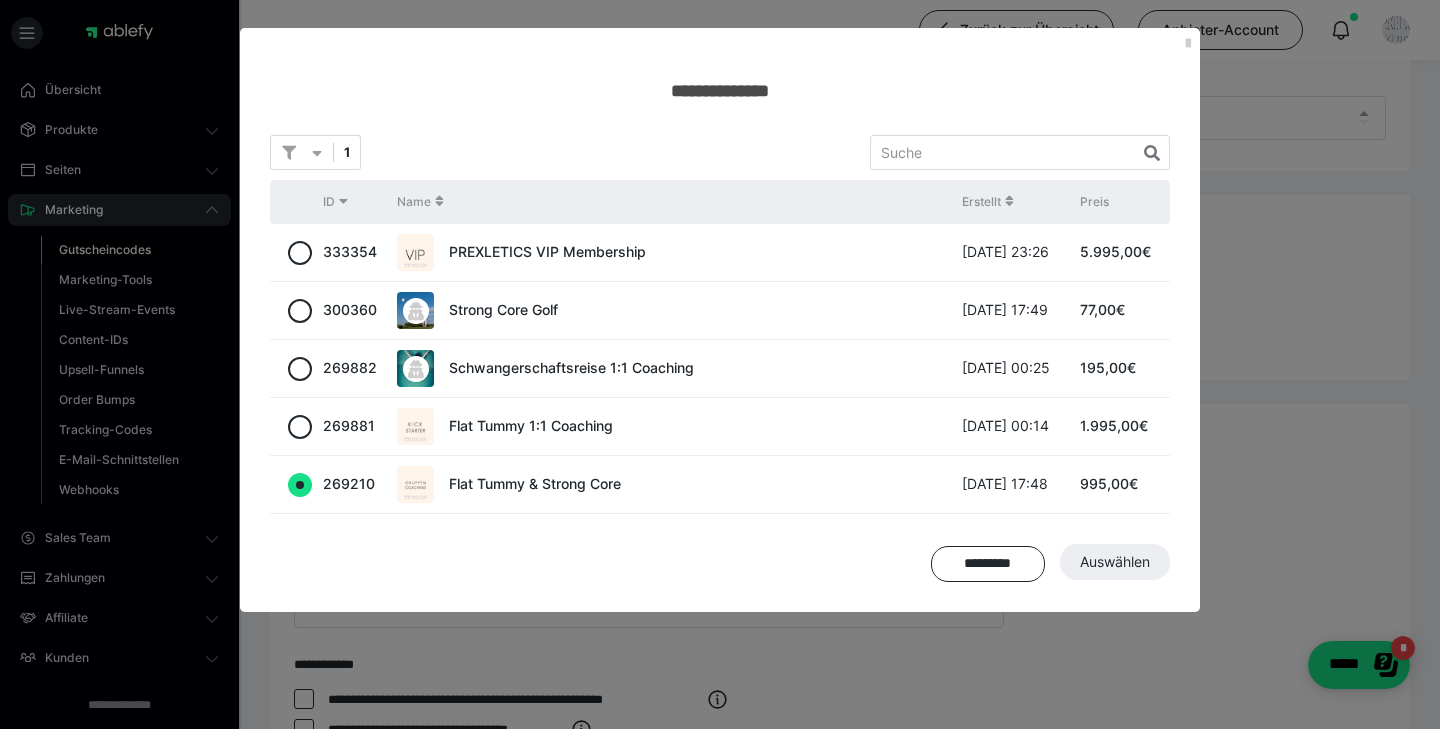 radio on "true" 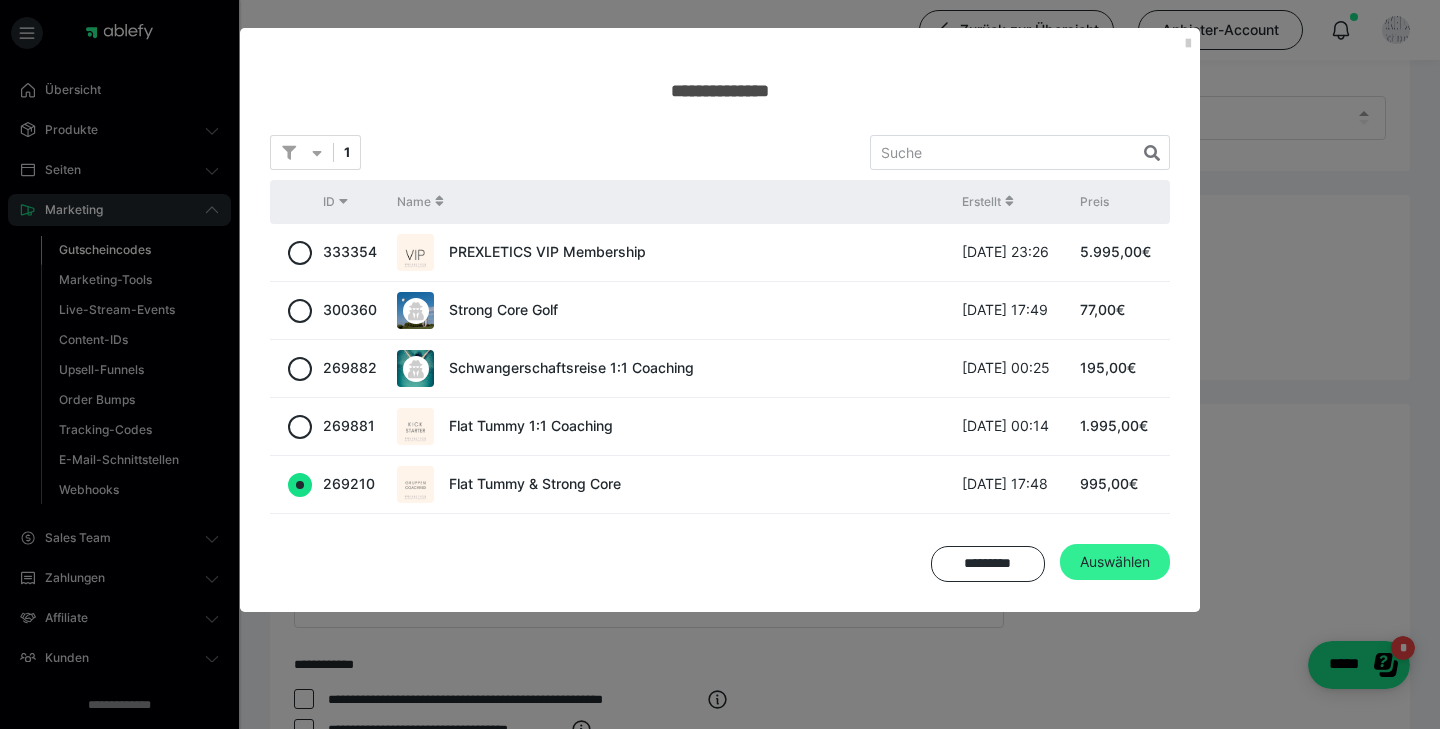 click on "Auswählen" at bounding box center (1115, 562) 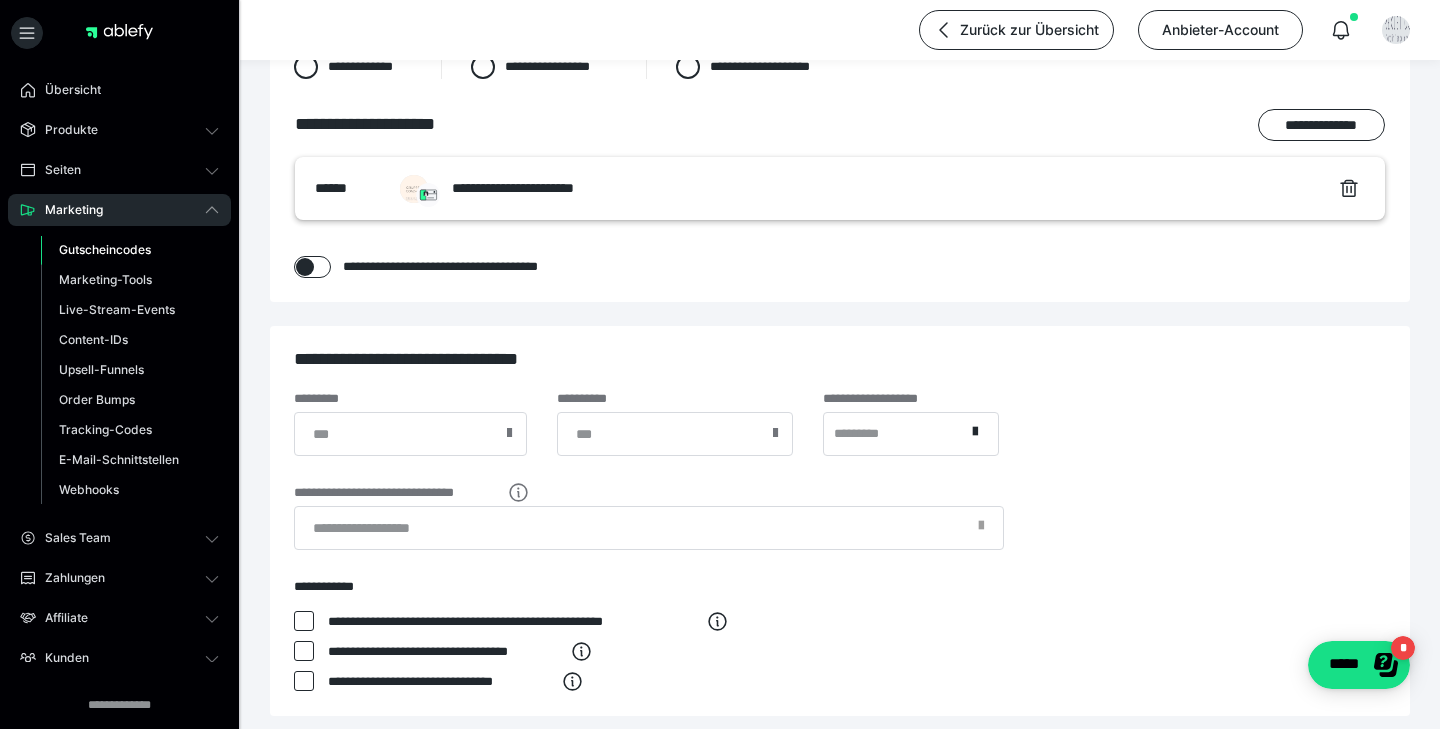 scroll, scrollTop: 556, scrollLeft: 0, axis: vertical 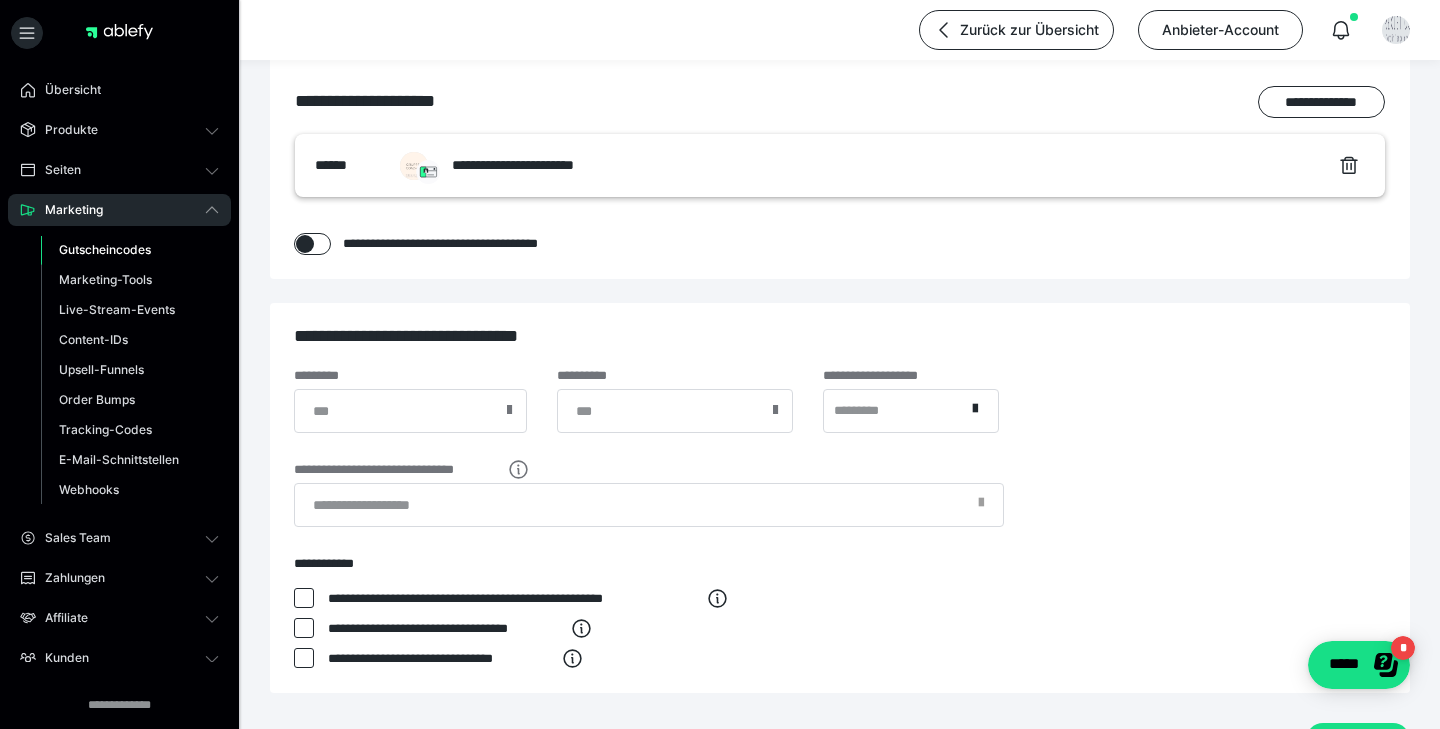 click at bounding box center (305, 244) 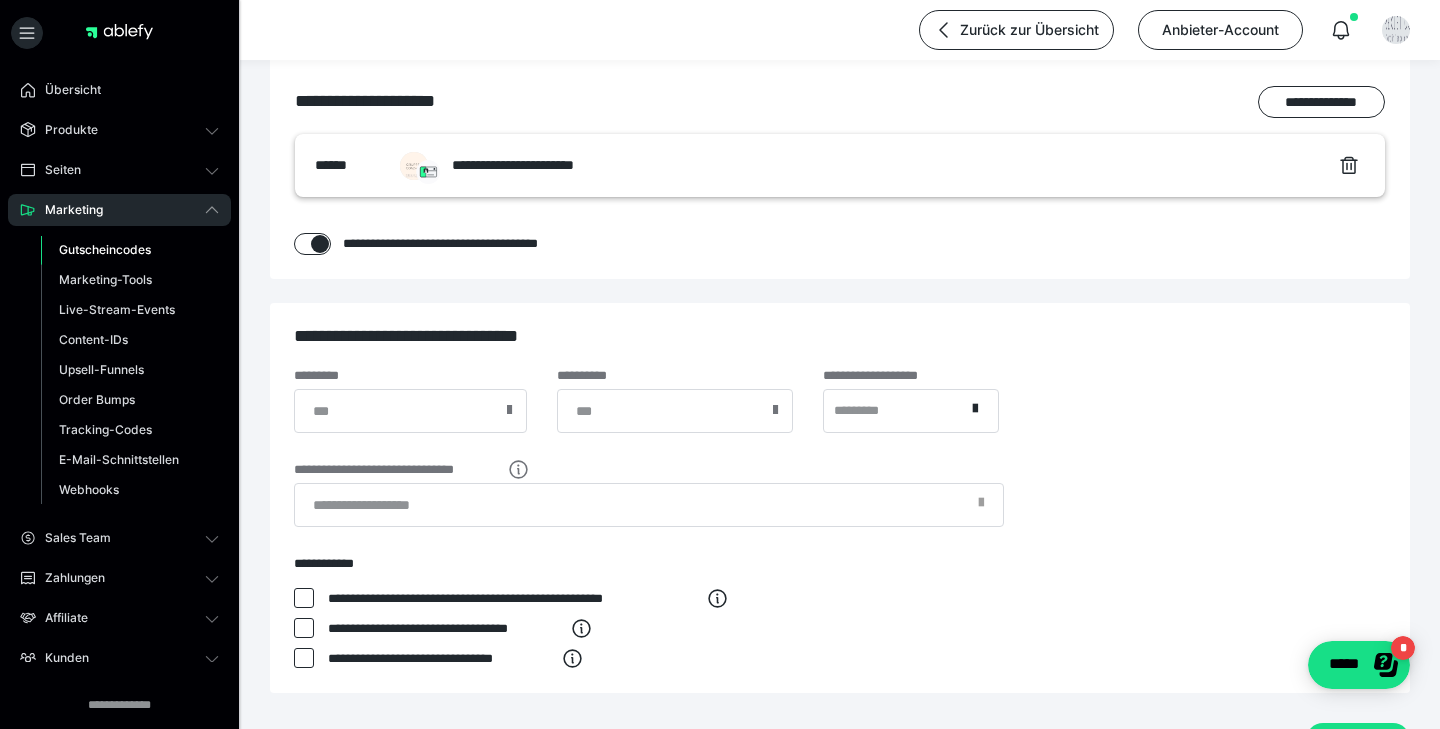 checkbox on "****" 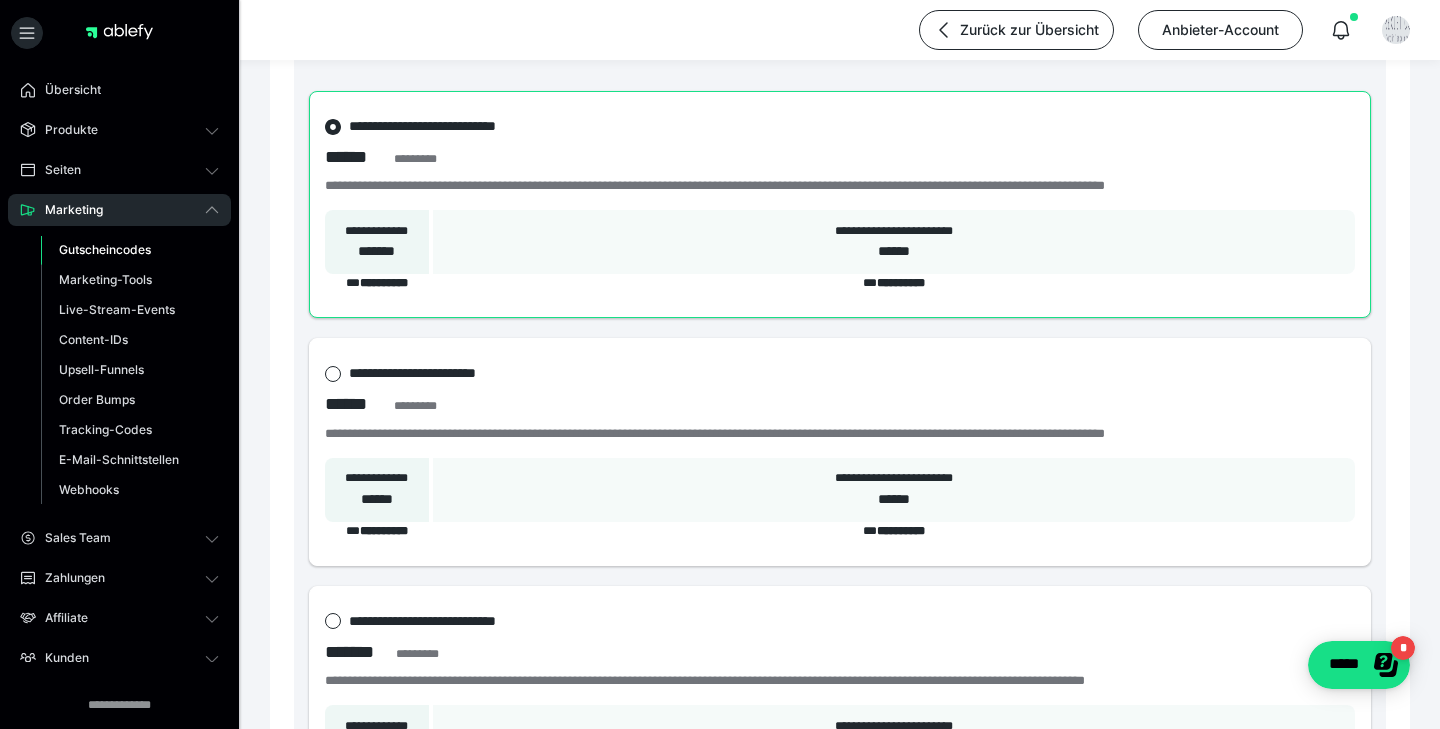 scroll, scrollTop: 798, scrollLeft: 0, axis: vertical 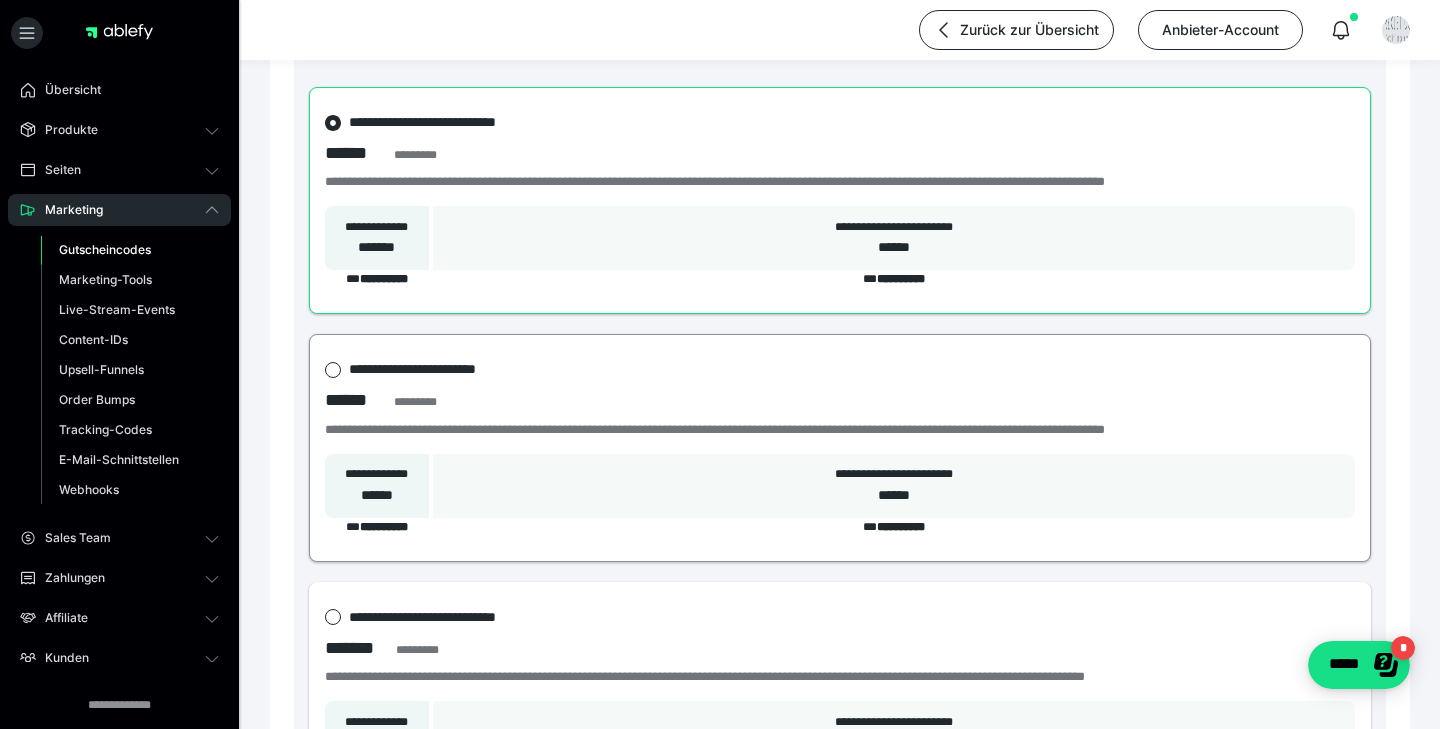 click 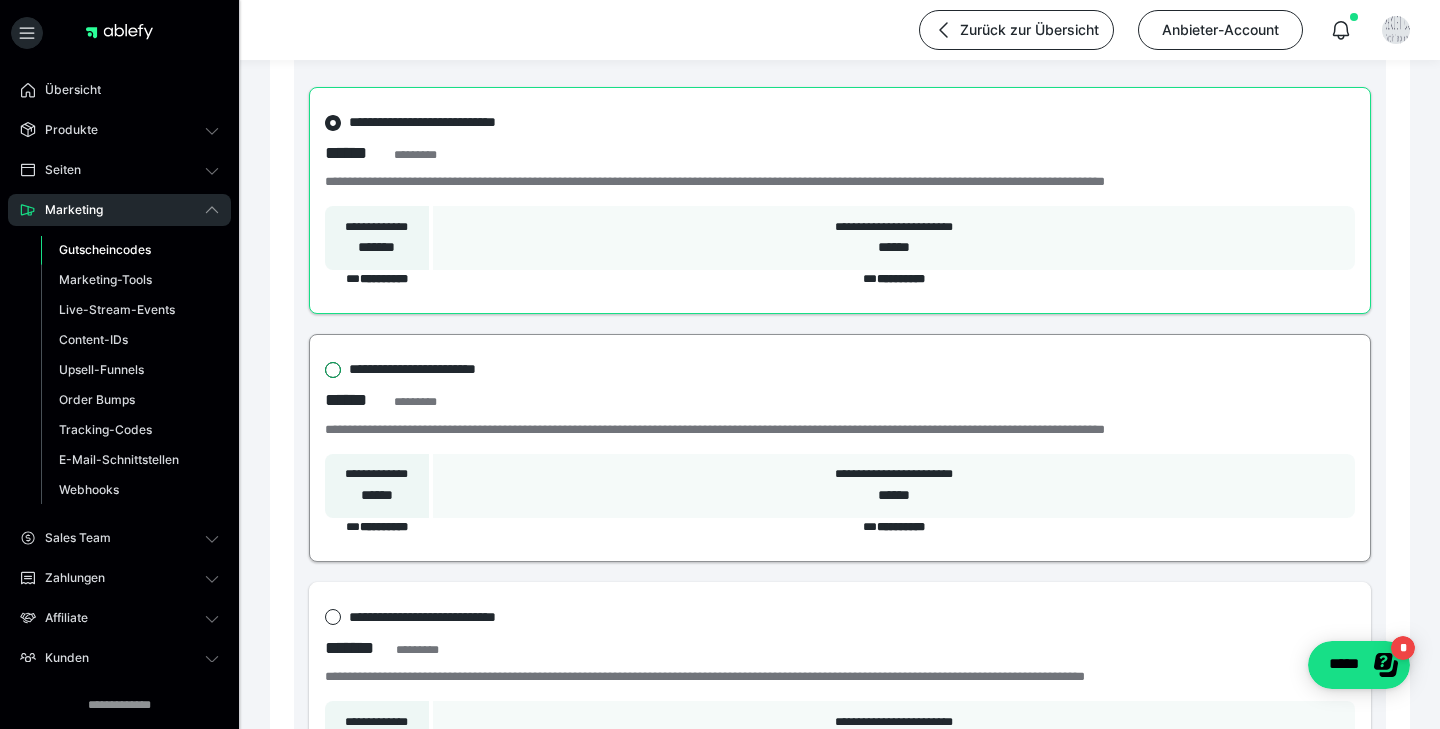 click on "**********" at bounding box center (325, 370) 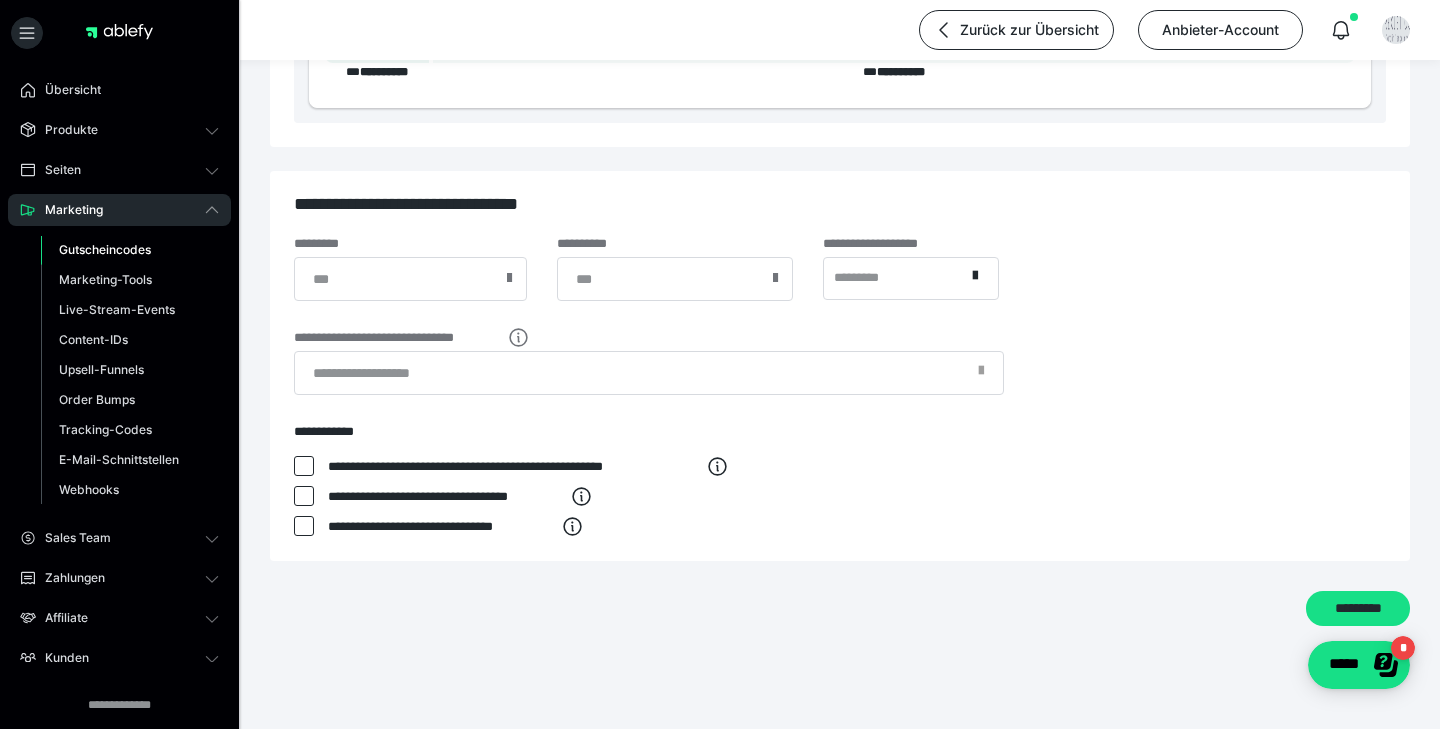 scroll, scrollTop: 1750, scrollLeft: 0, axis: vertical 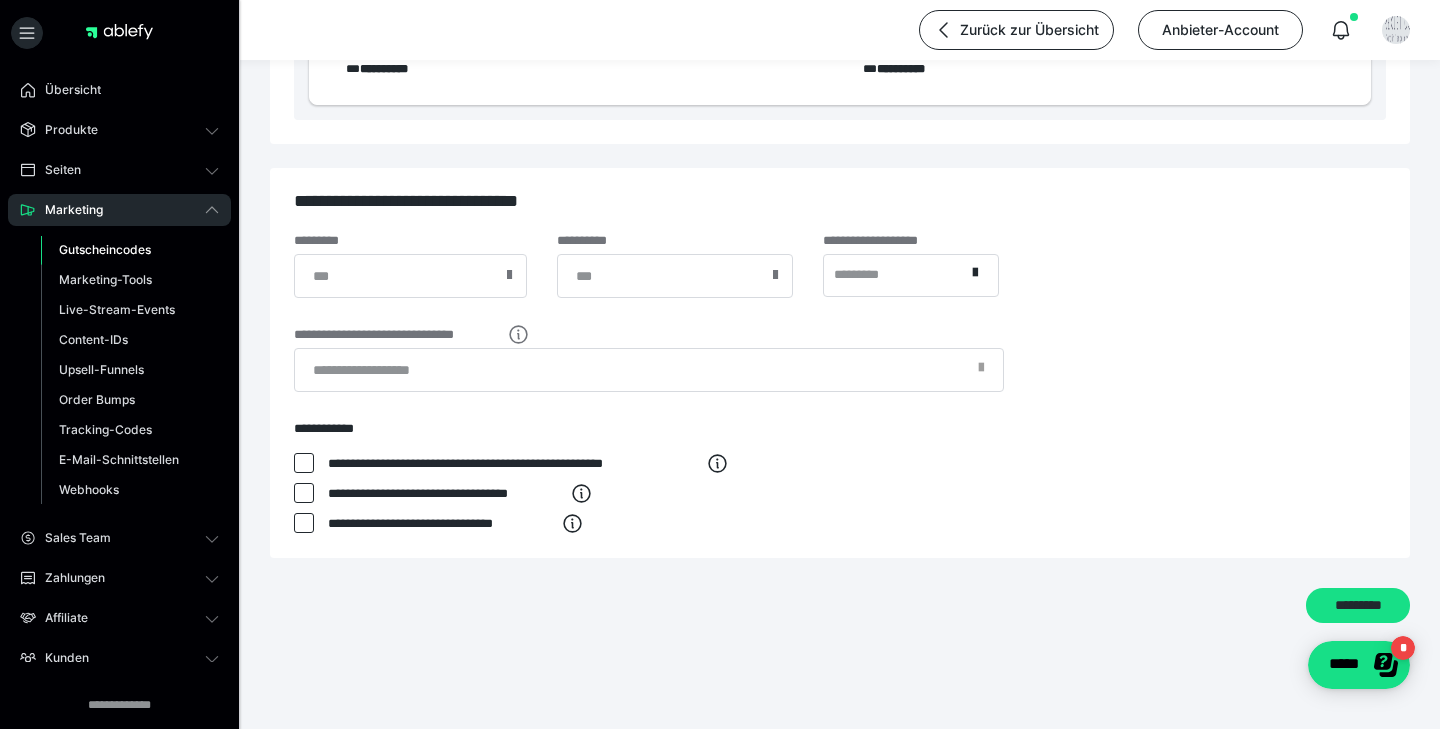 click at bounding box center [304, 463] 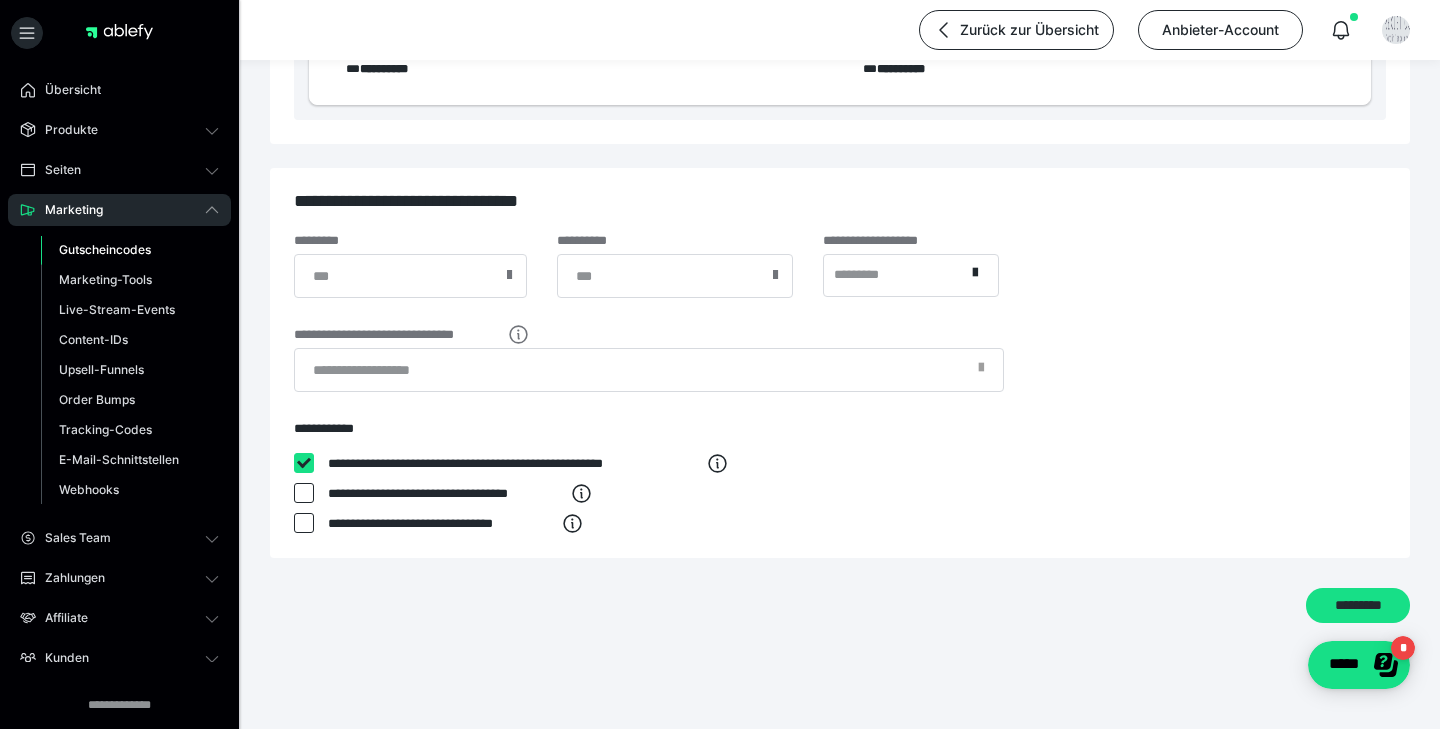 checkbox on "****" 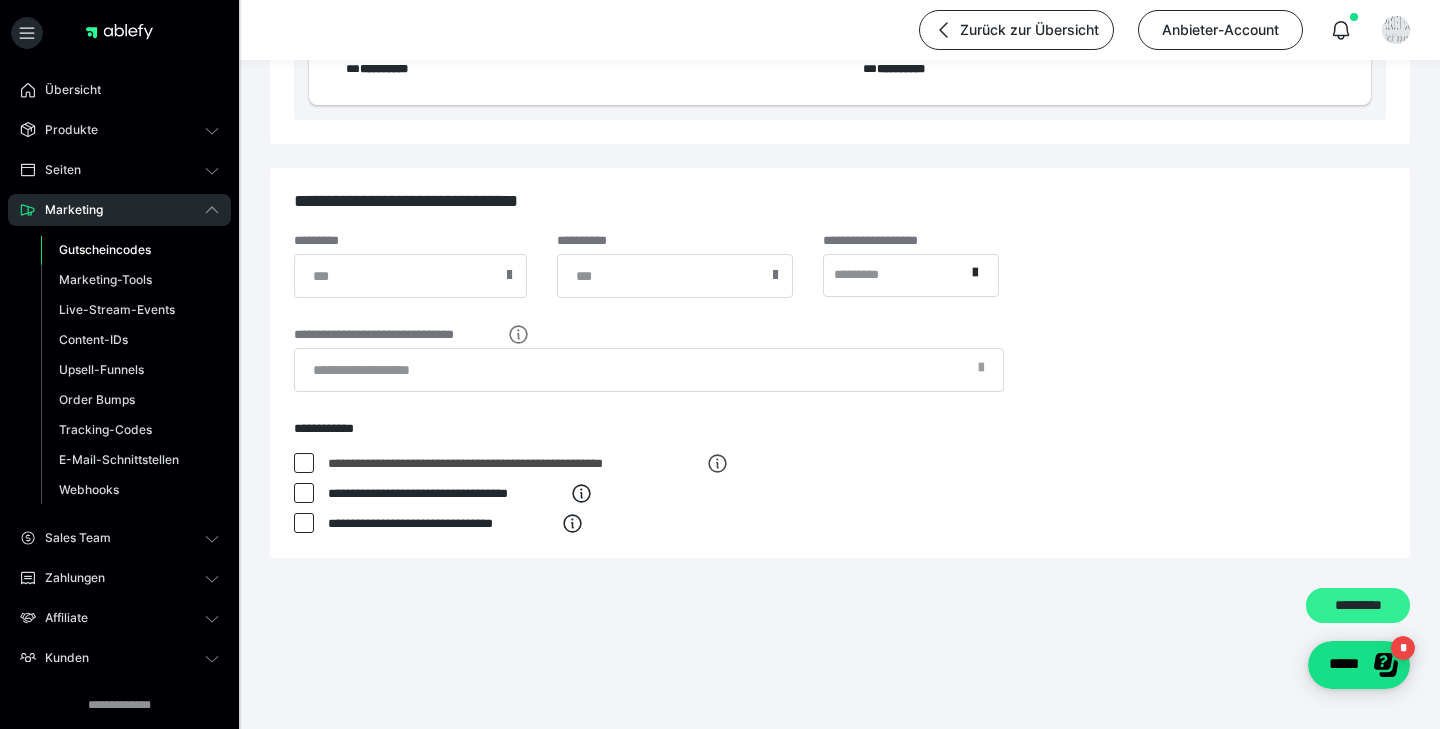 click on "*********" at bounding box center [1358, 606] 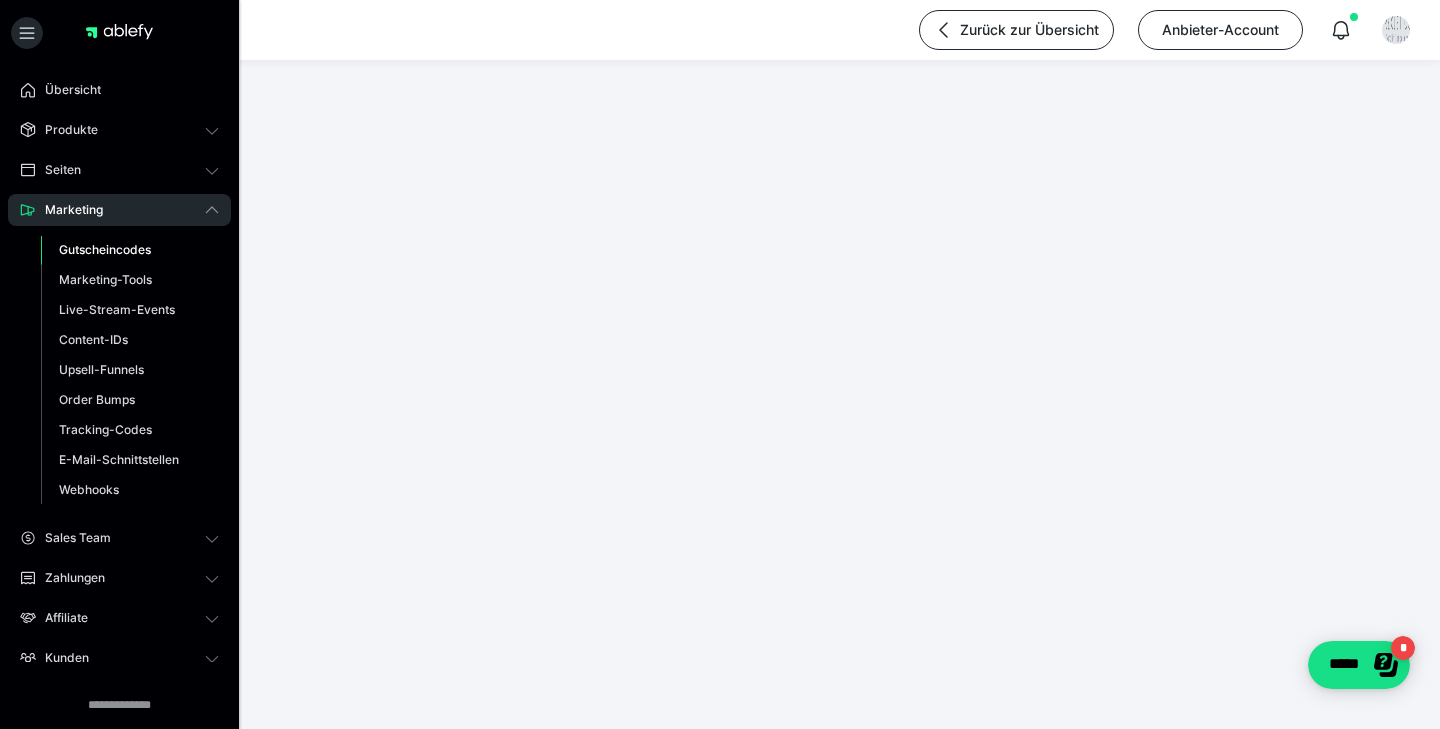 scroll, scrollTop: 190, scrollLeft: 0, axis: vertical 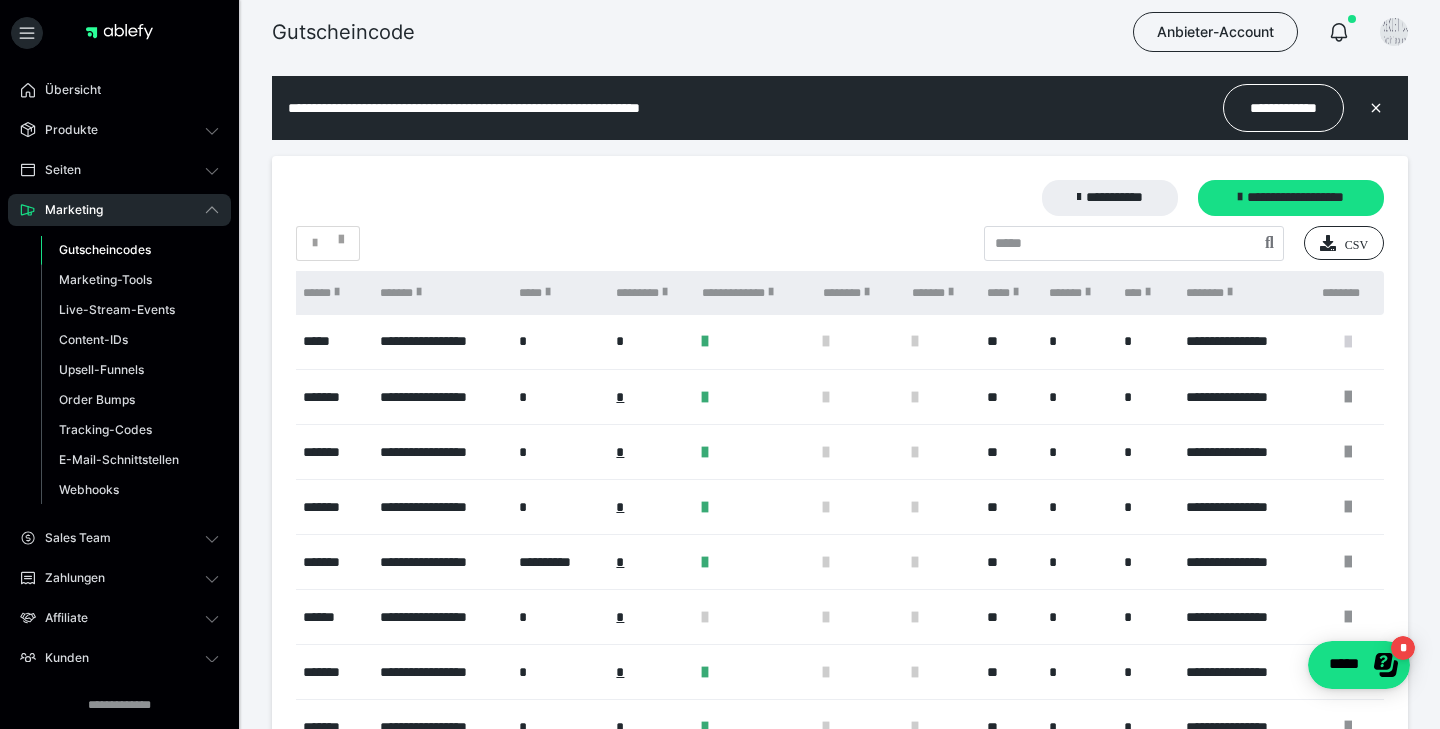 click at bounding box center (1348, 342) 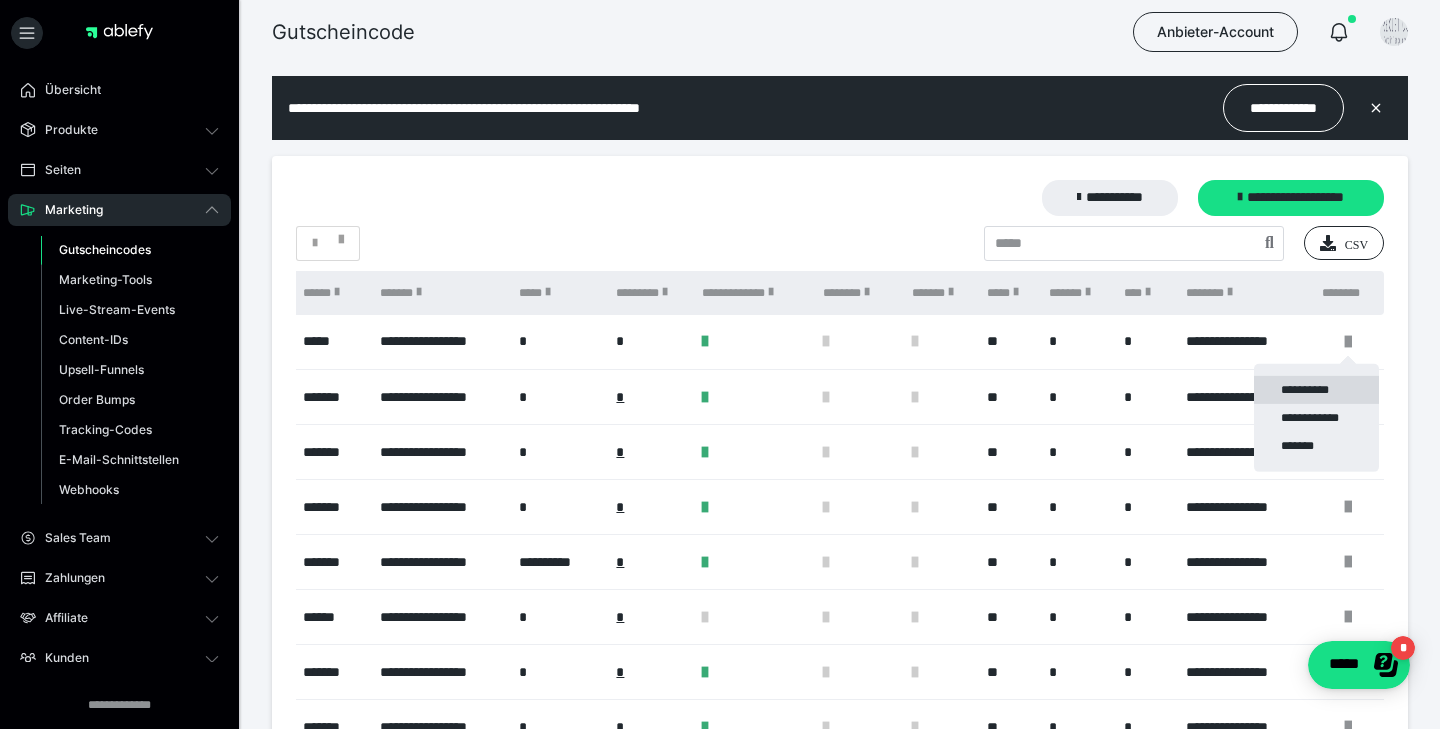 click on "**********" at bounding box center [1316, 390] 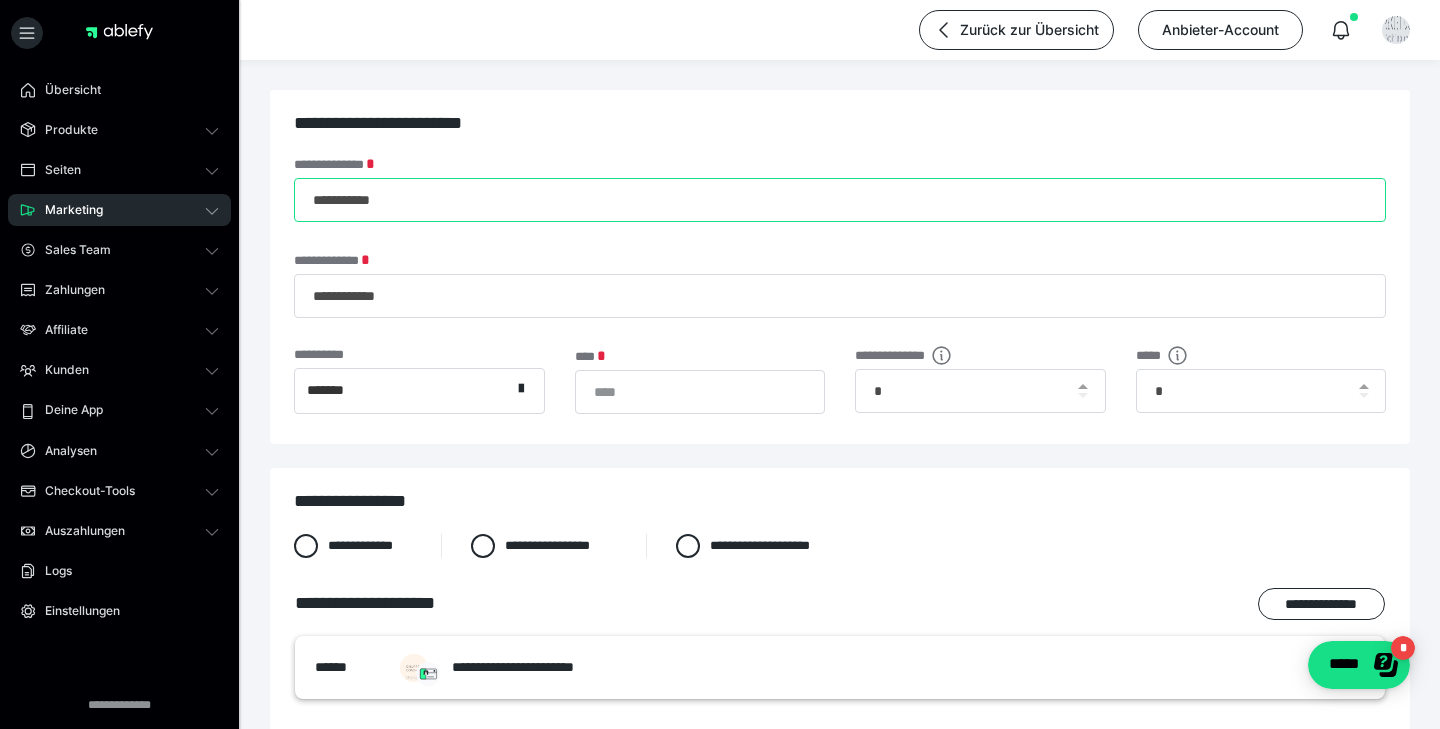 click on "**********" at bounding box center [840, 200] 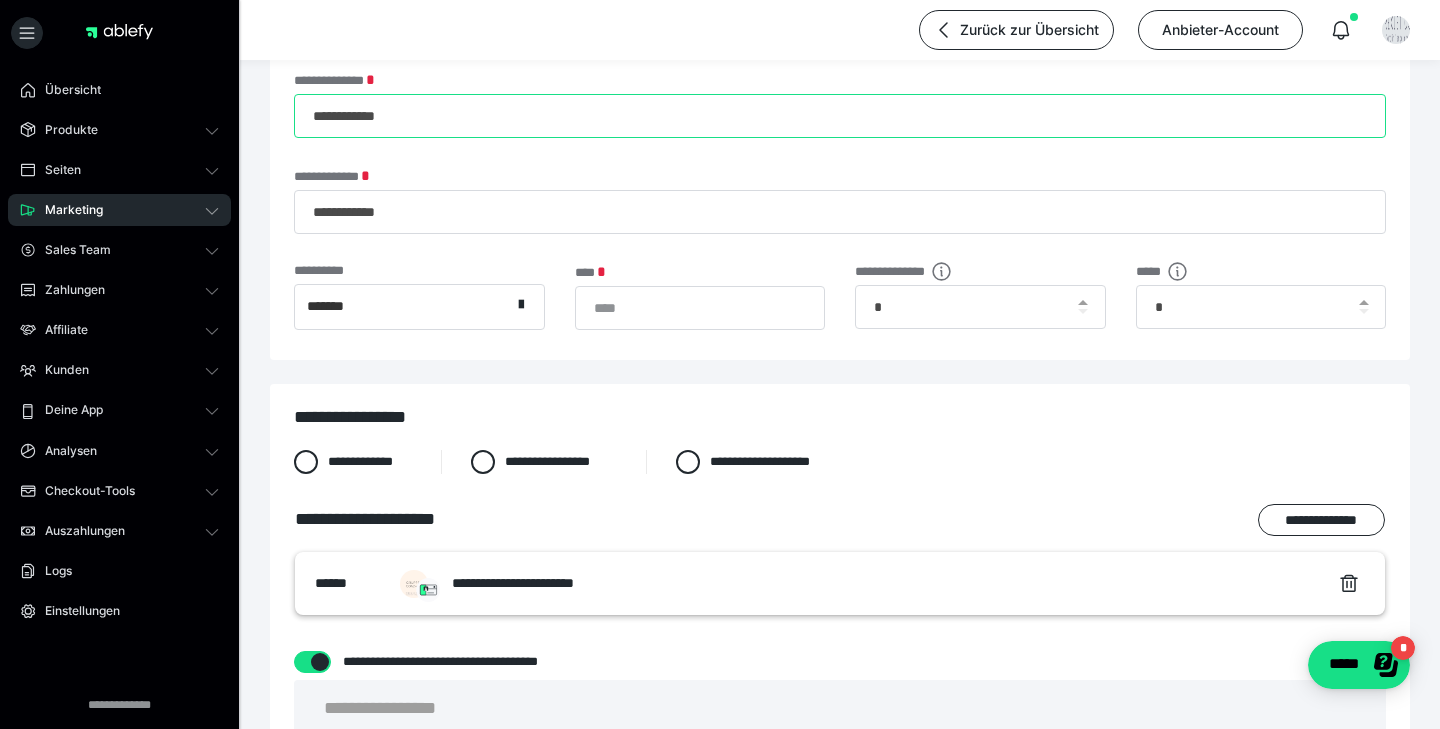 scroll, scrollTop: 91, scrollLeft: 0, axis: vertical 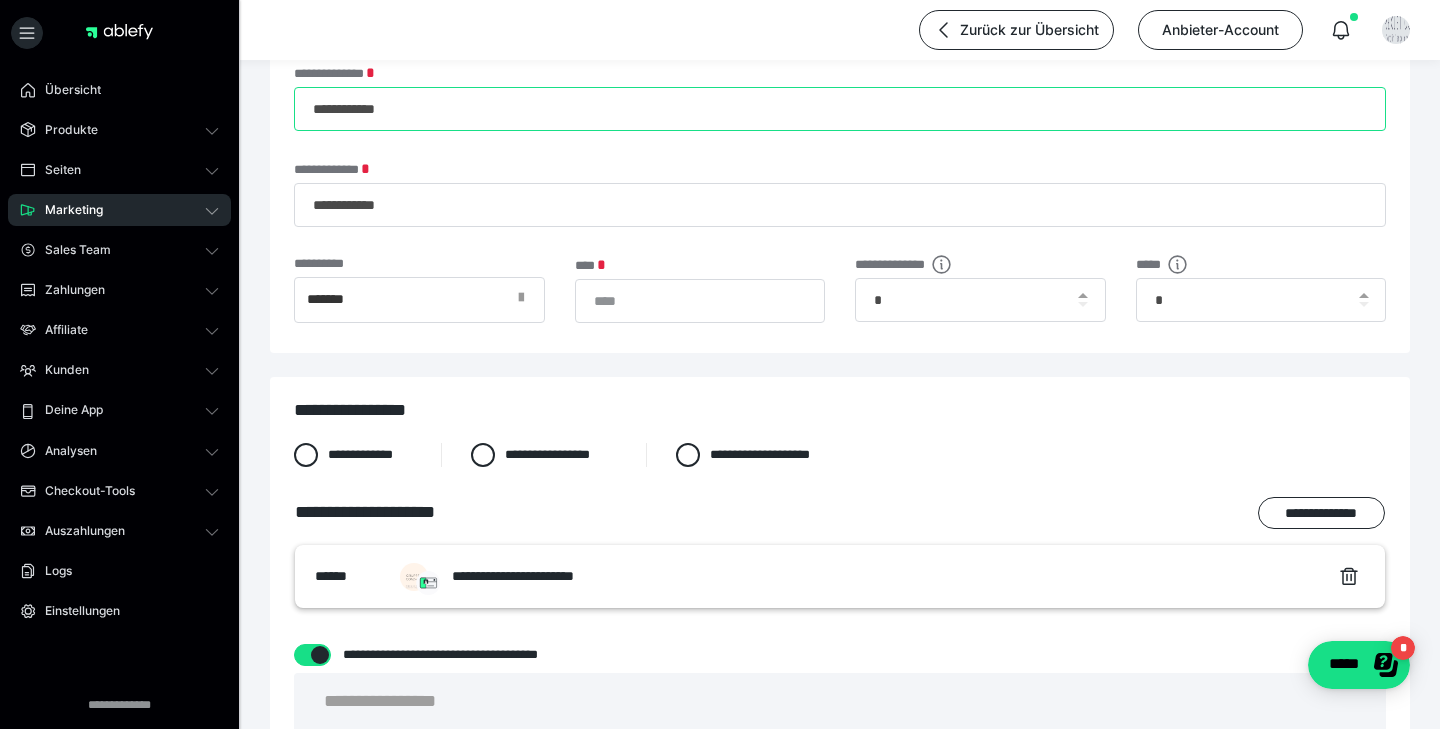 type on "**********" 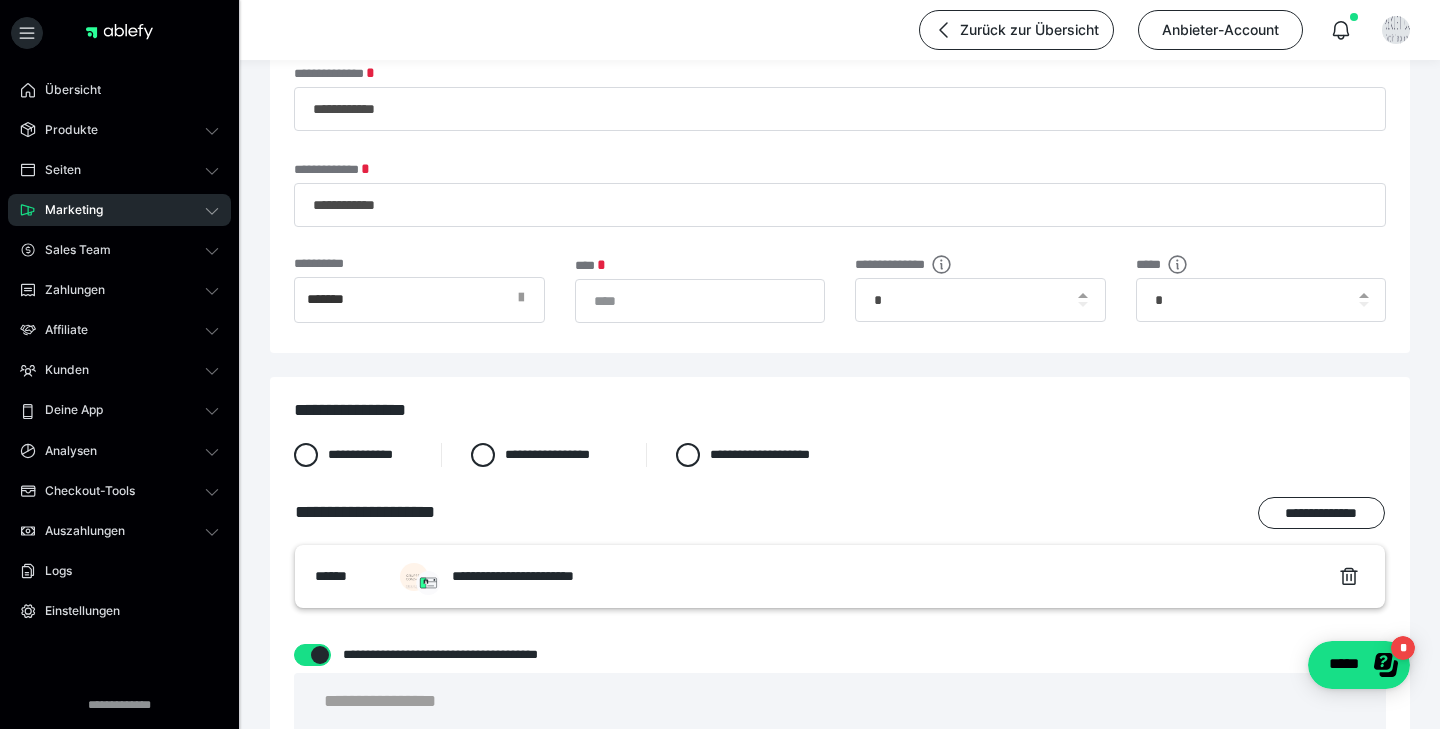 click at bounding box center (527, 300) 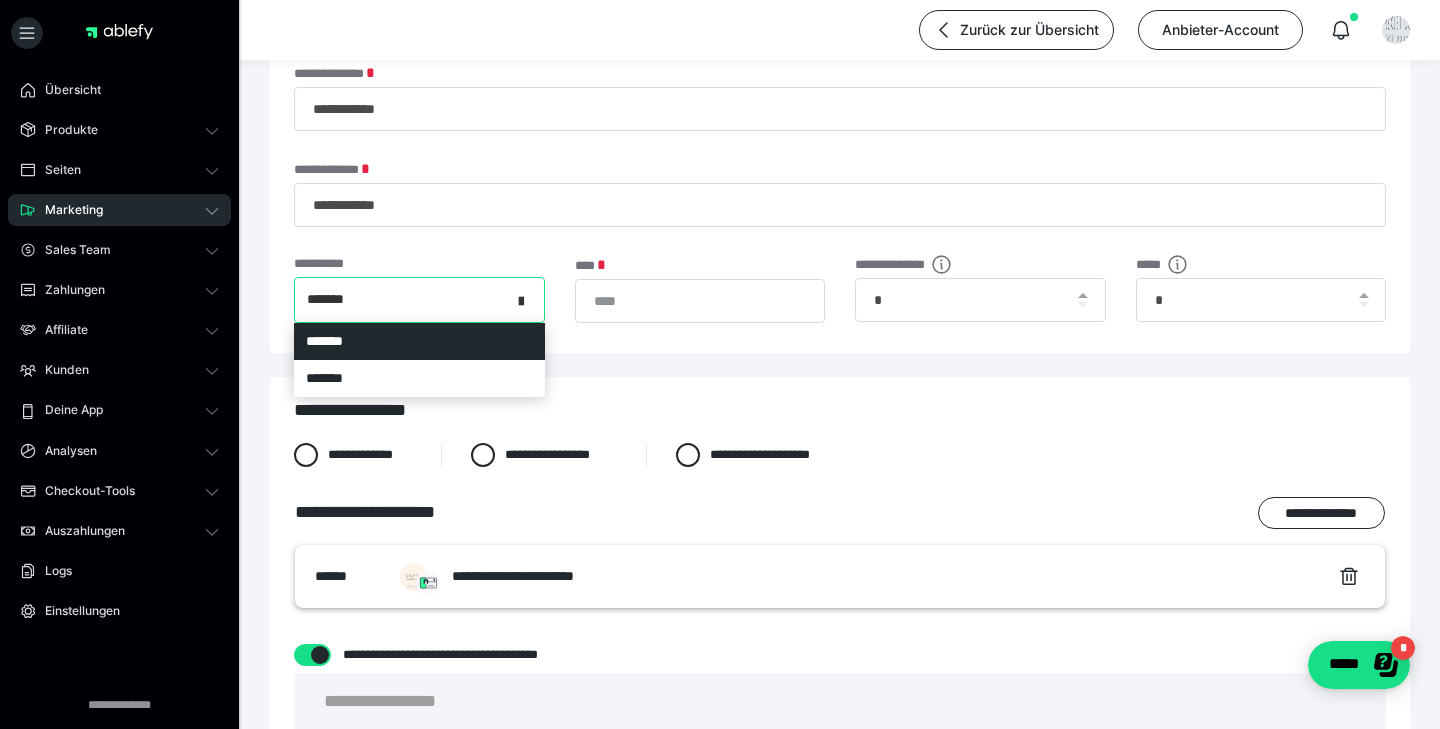click at bounding box center (527, 300) 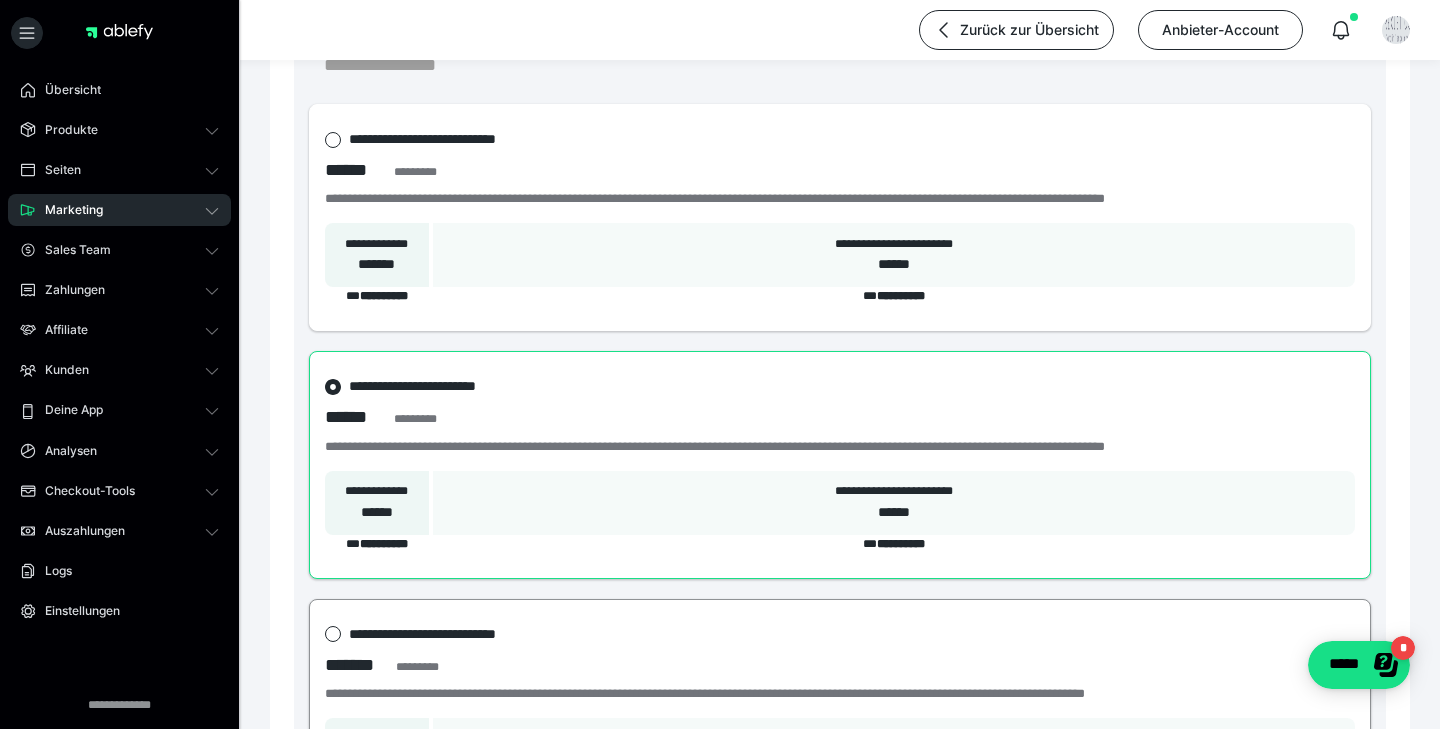 scroll, scrollTop: 768, scrollLeft: 0, axis: vertical 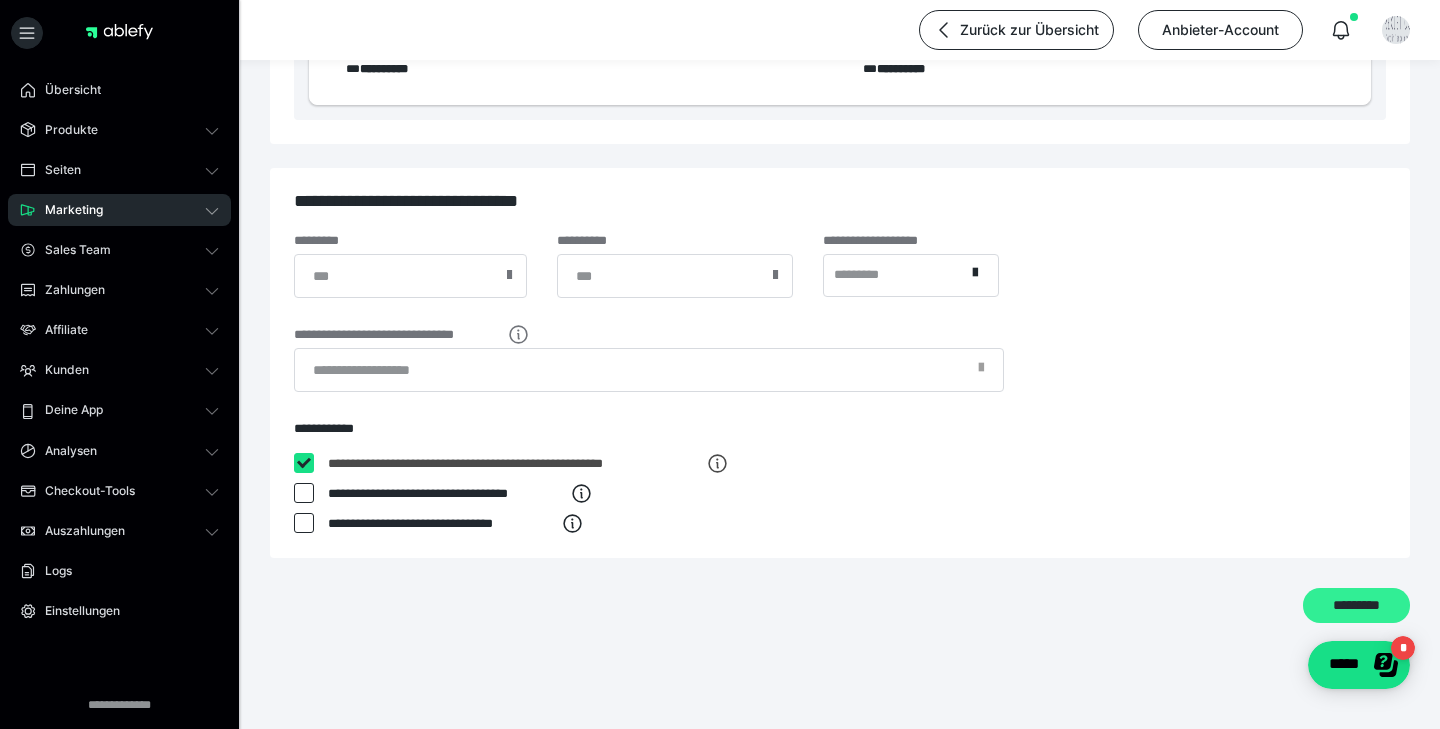 click on "*********" at bounding box center [1356, 606] 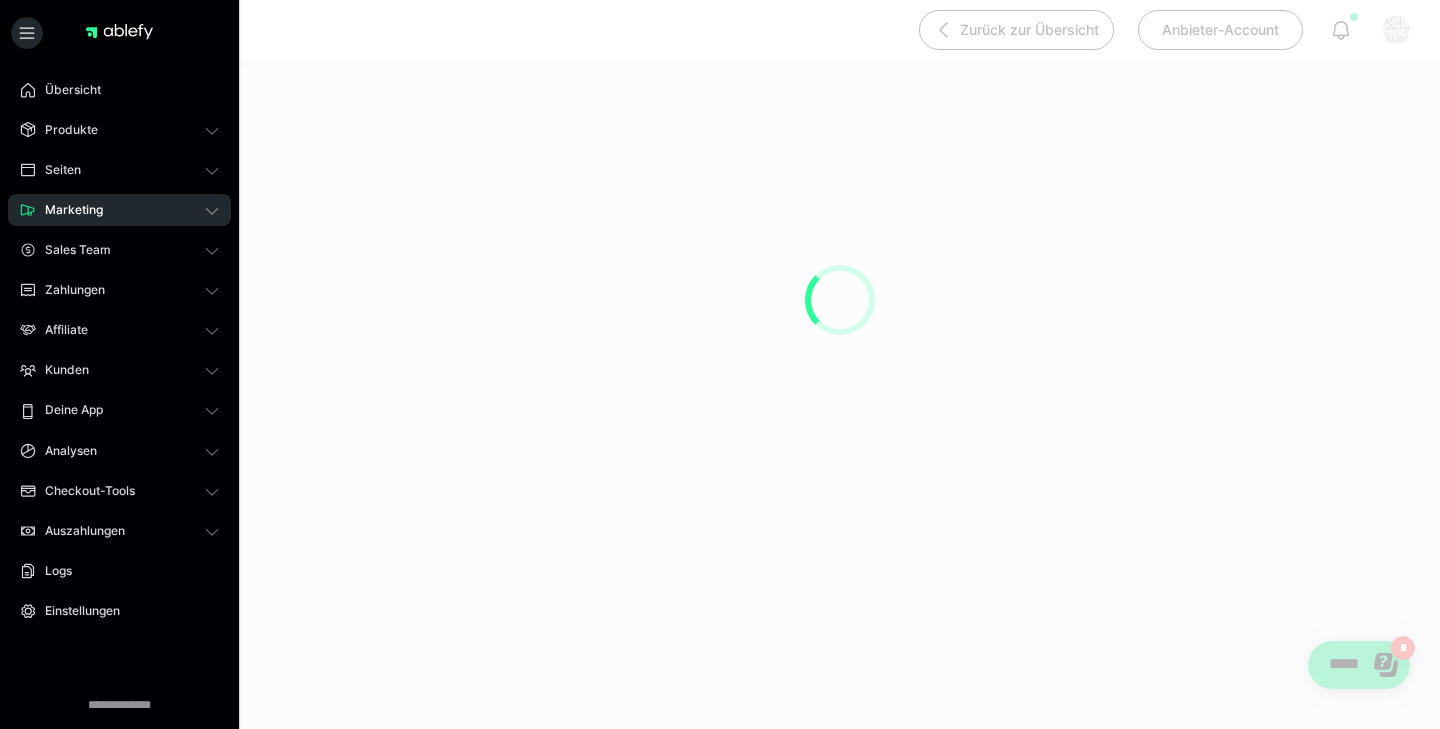 scroll, scrollTop: 190, scrollLeft: 0, axis: vertical 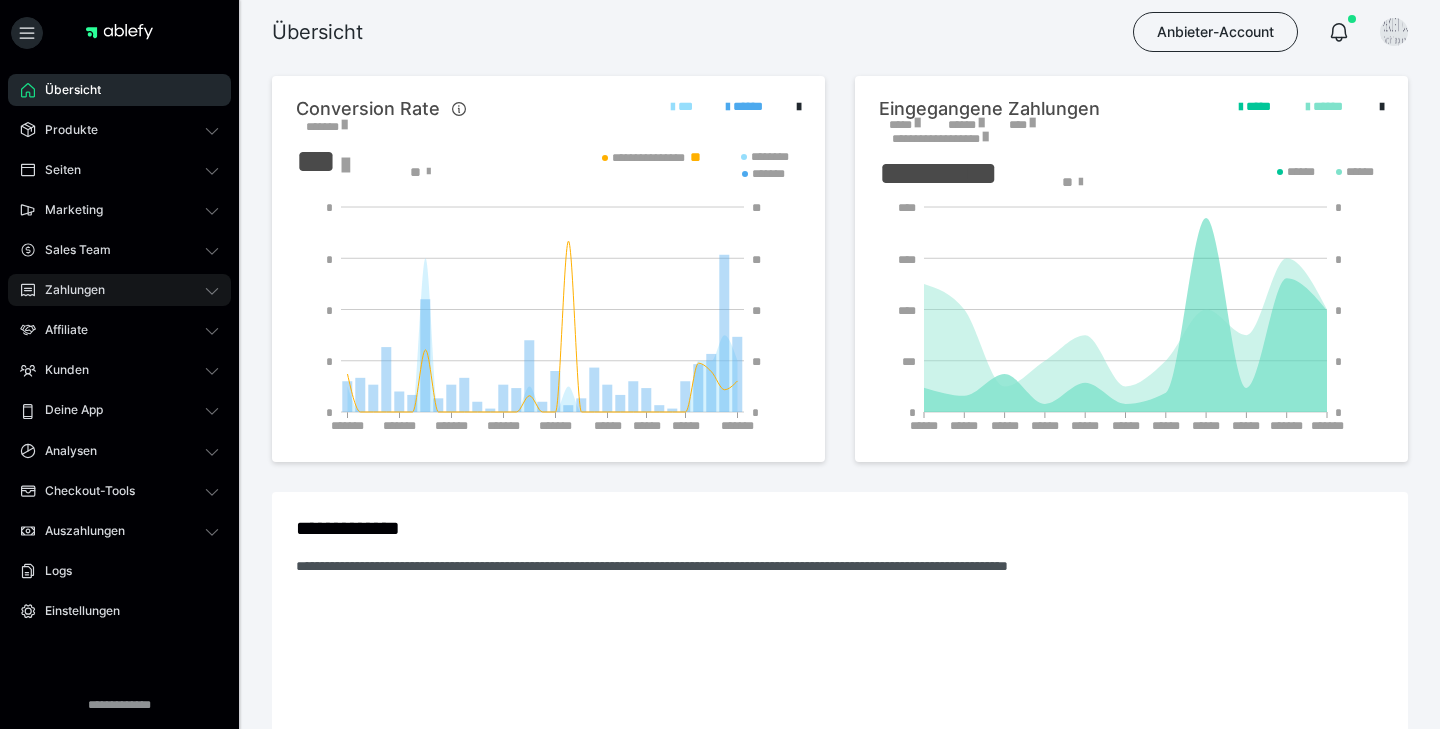 click on "Zahlungen" at bounding box center [119, 290] 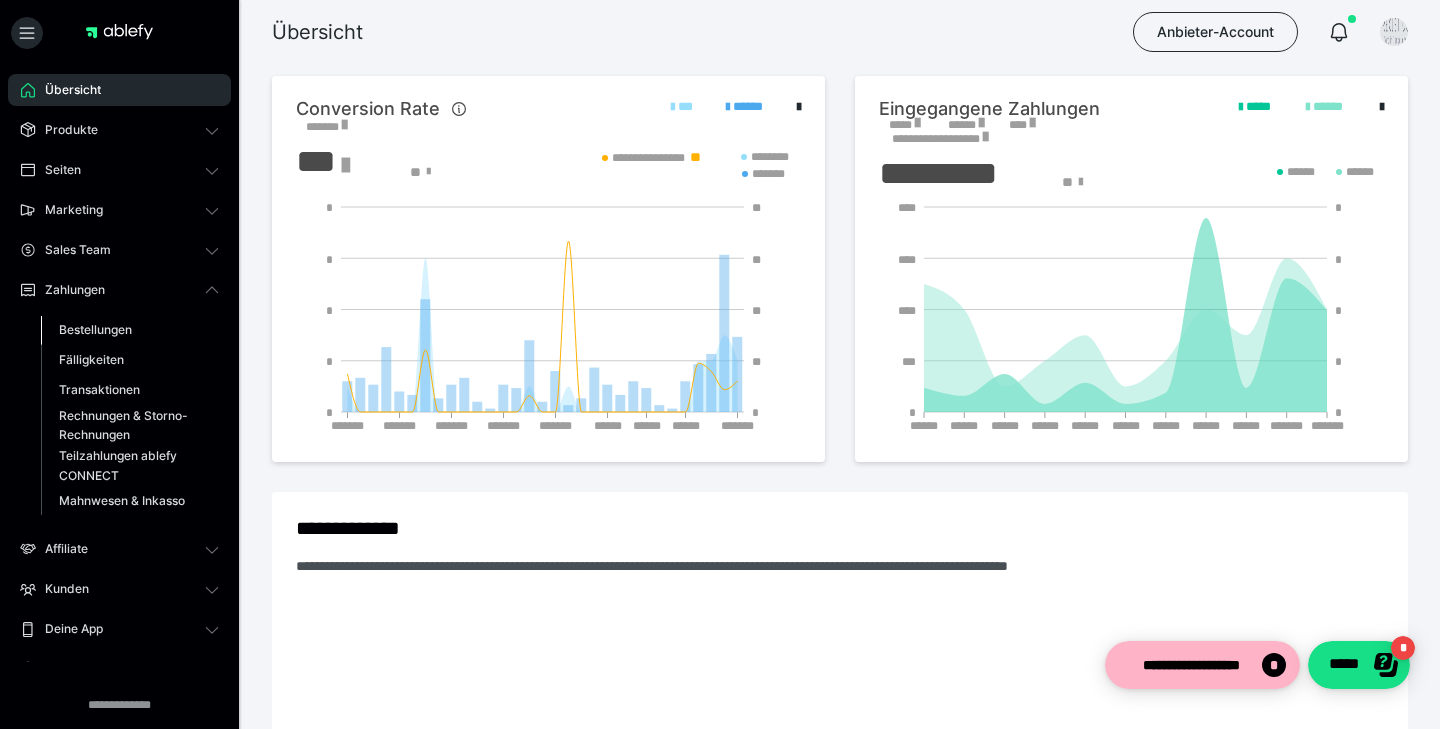 scroll, scrollTop: 0, scrollLeft: 0, axis: both 